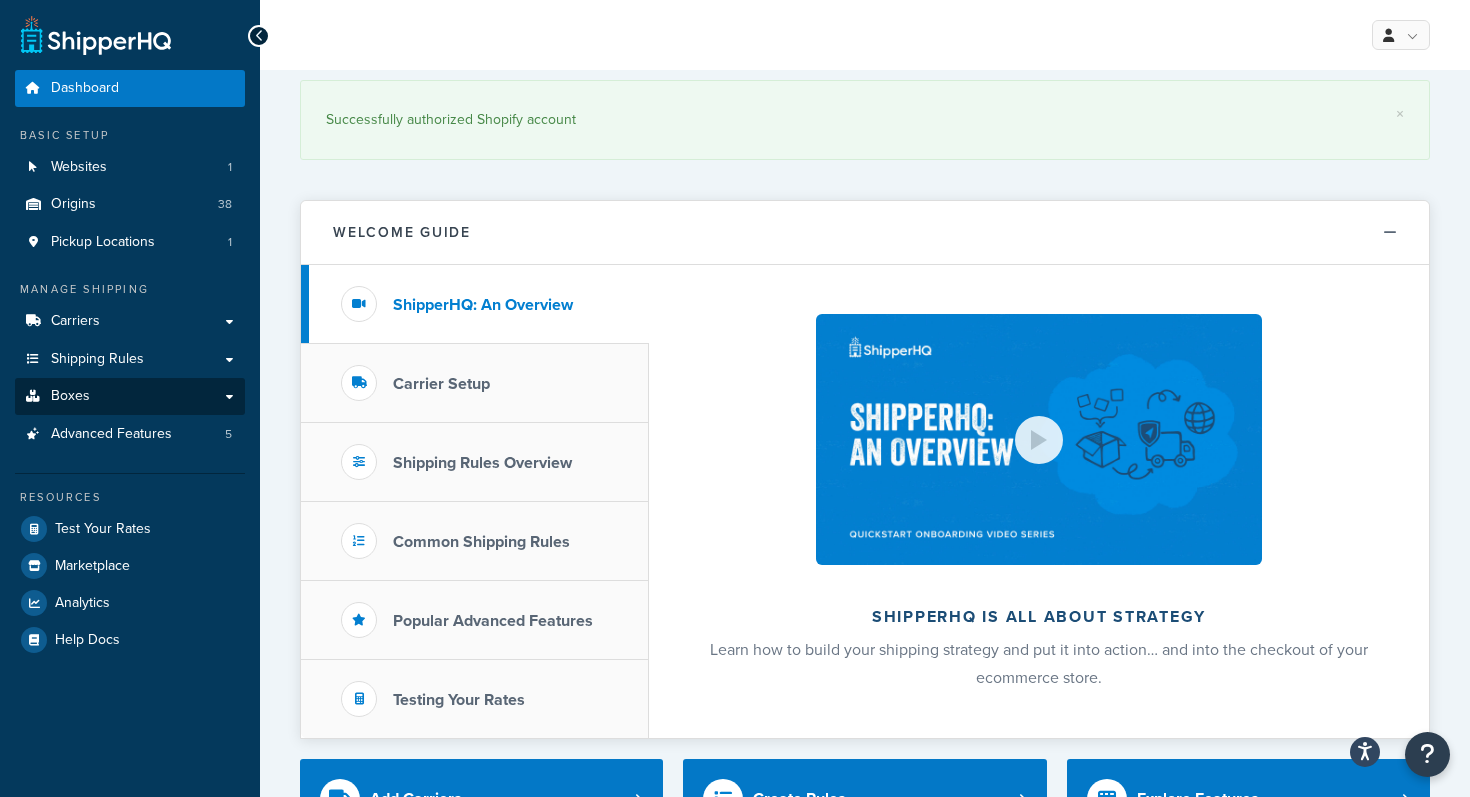 scroll, scrollTop: 0, scrollLeft: 0, axis: both 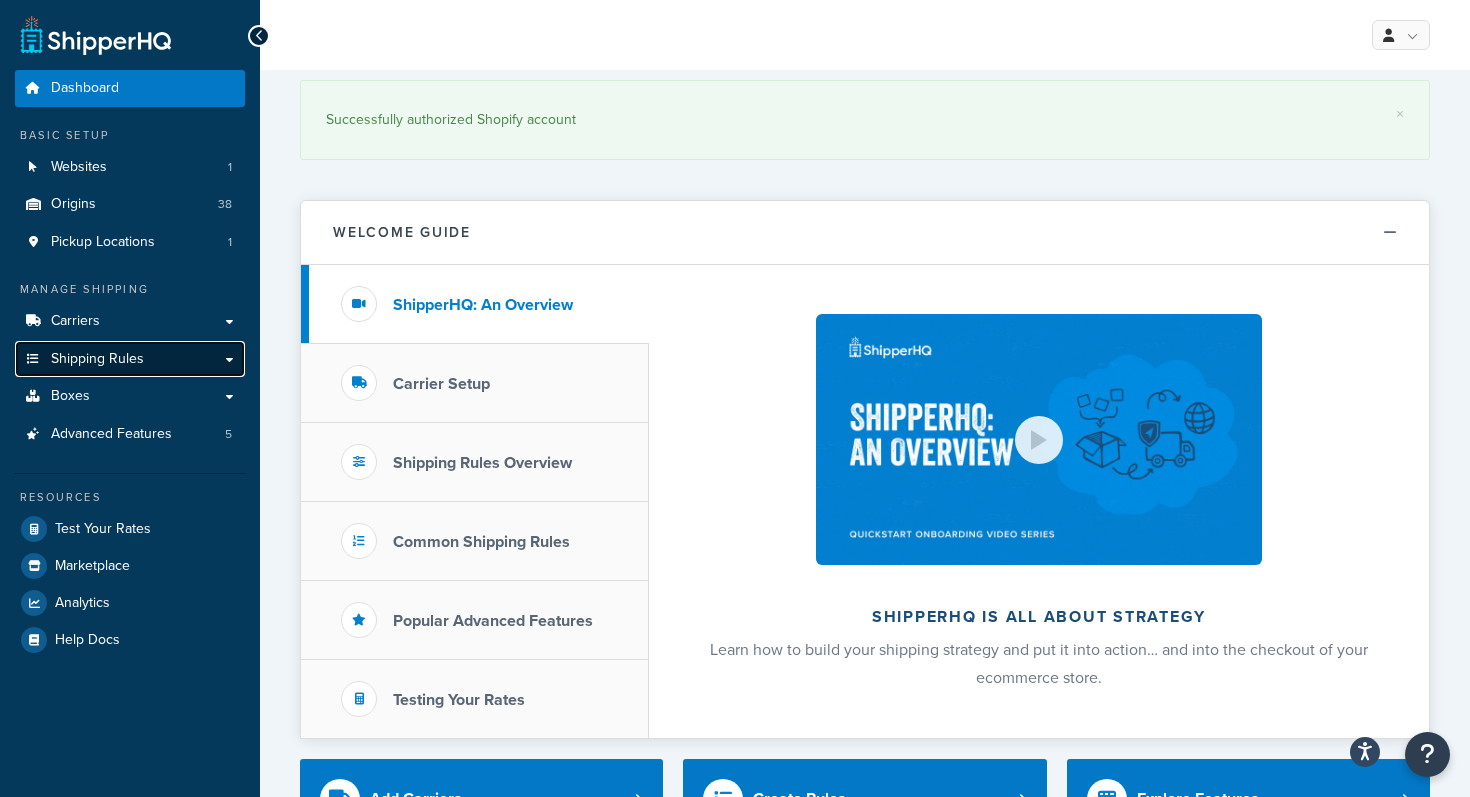click on "Shipping Rules" at bounding box center (97, 359) 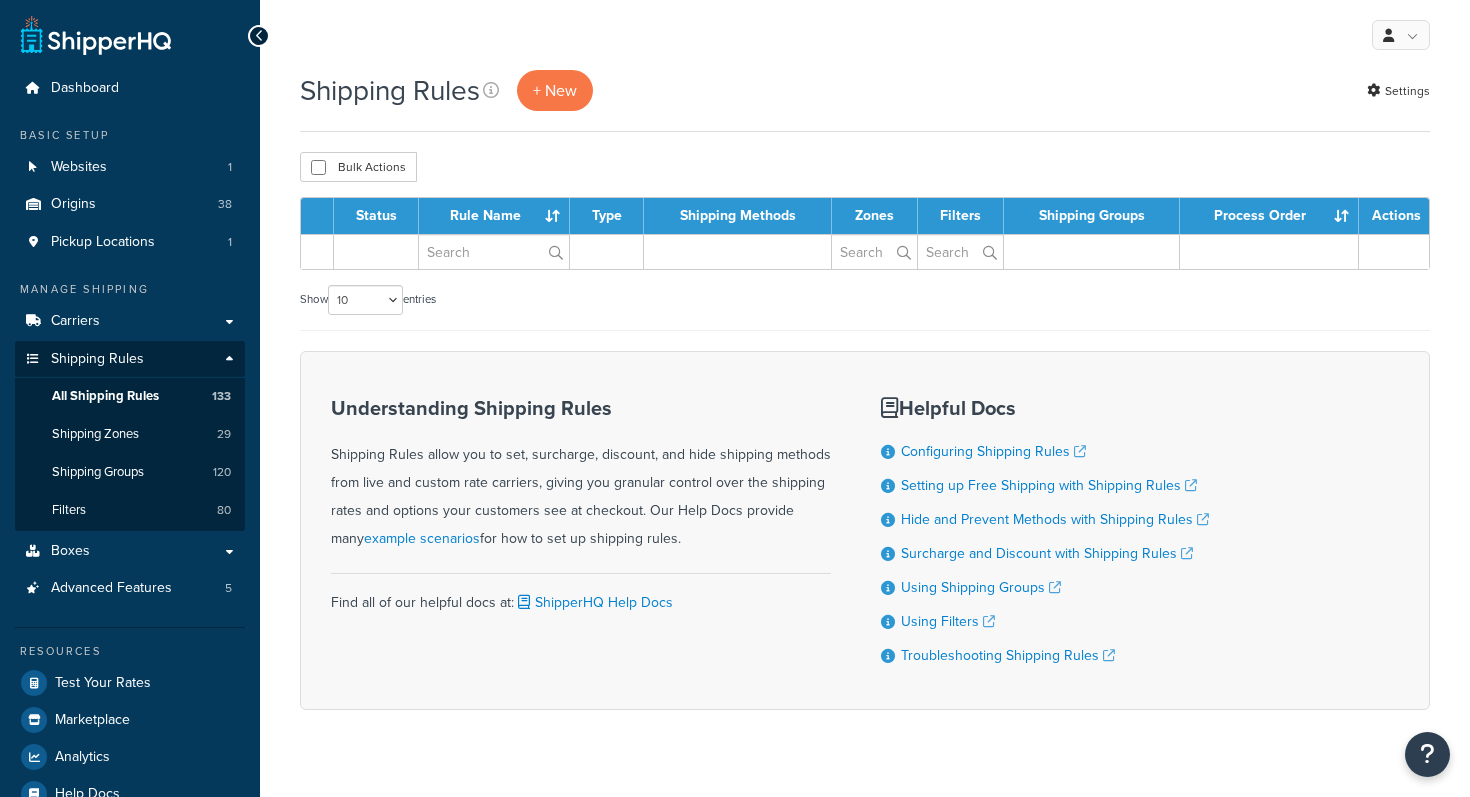scroll, scrollTop: 0, scrollLeft: 0, axis: both 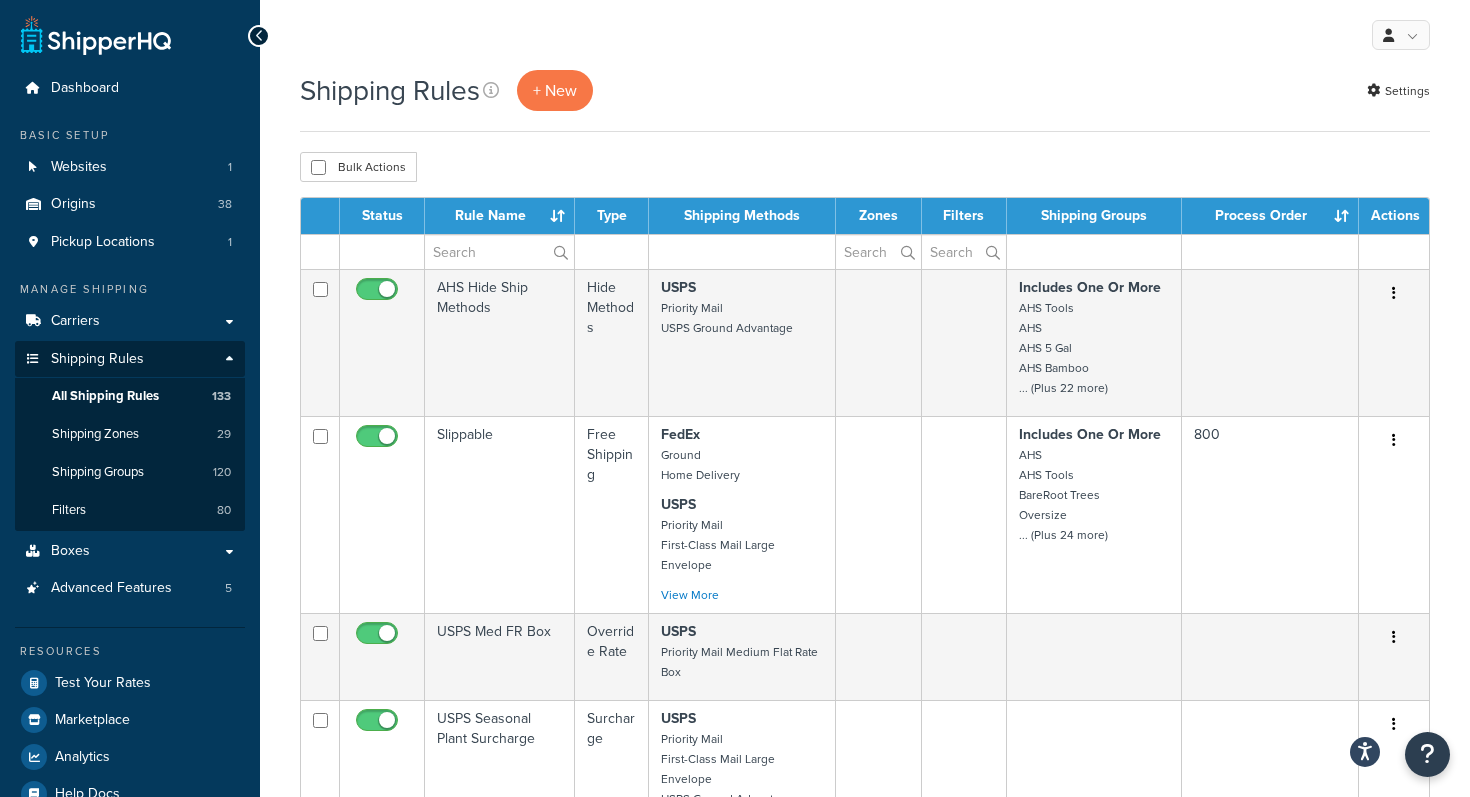 click on "Shipping Rules
+ New
Settings
Bulk Actions
Duplicate
Delete
Contact Us
Send Us A Message
Contact Information
Name  *
Email  *
Company name  *
*" at bounding box center [865, 1019] 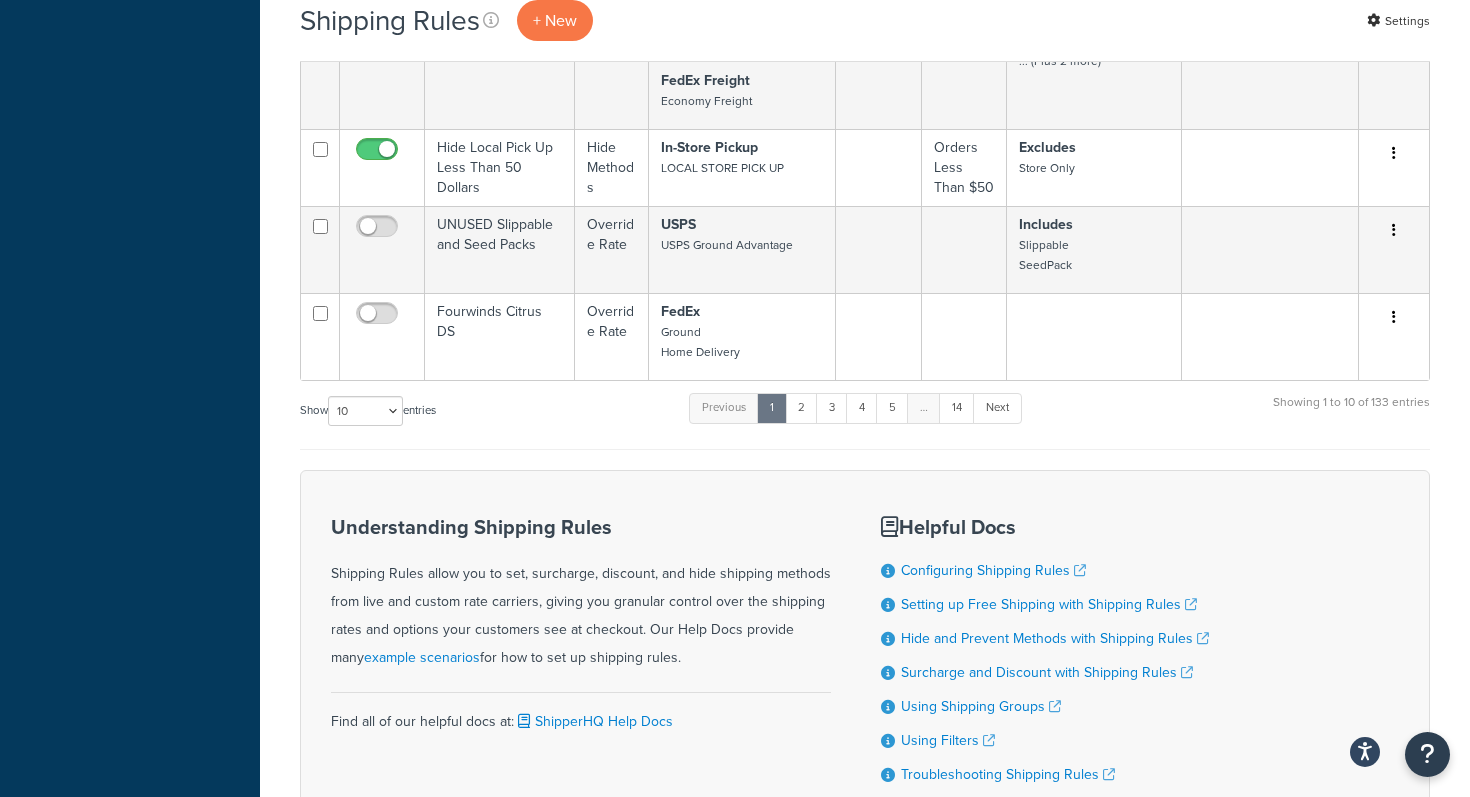 scroll, scrollTop: 1220, scrollLeft: 0, axis: vertical 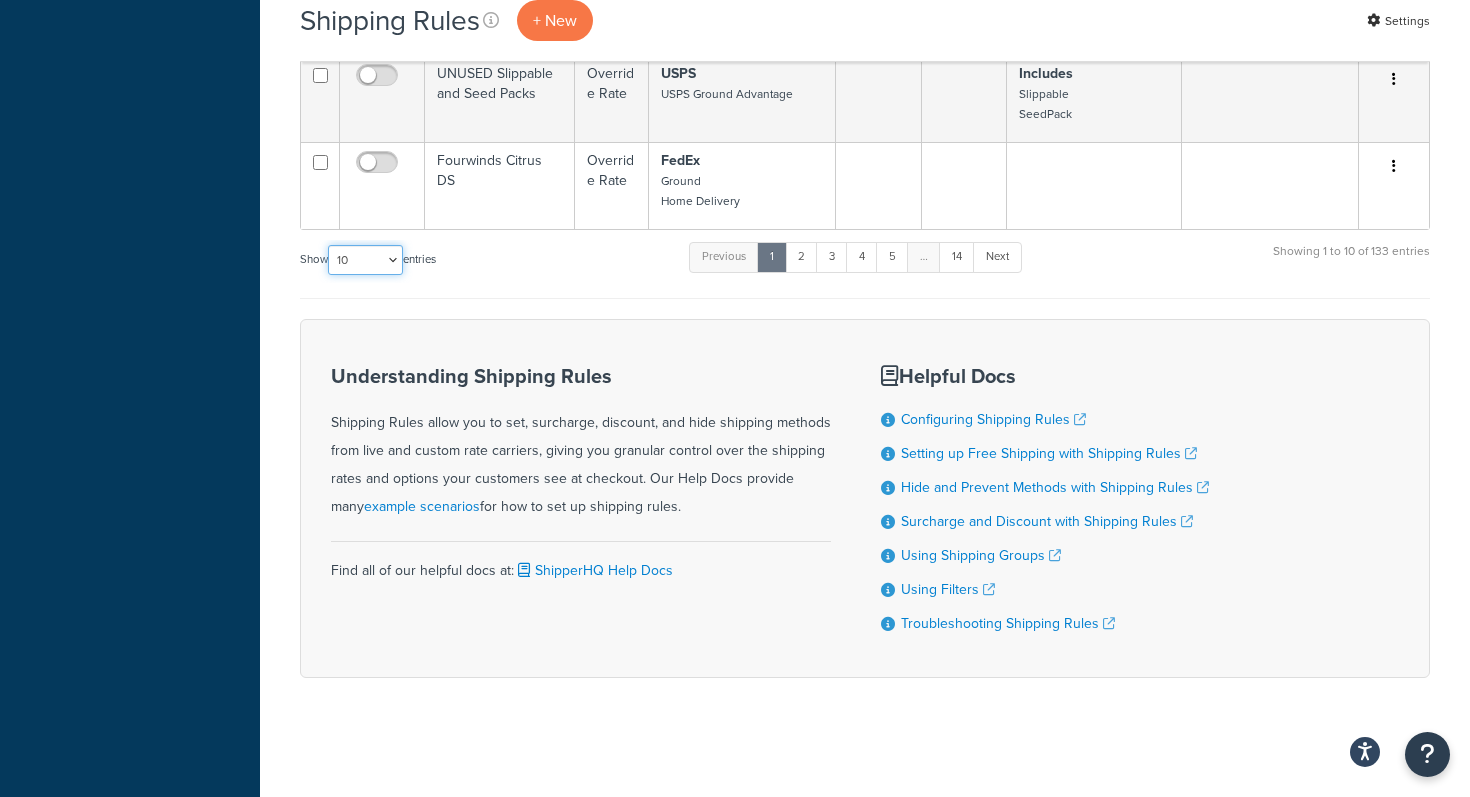 click on "10 15 25 50 100 1000" at bounding box center (365, 260) 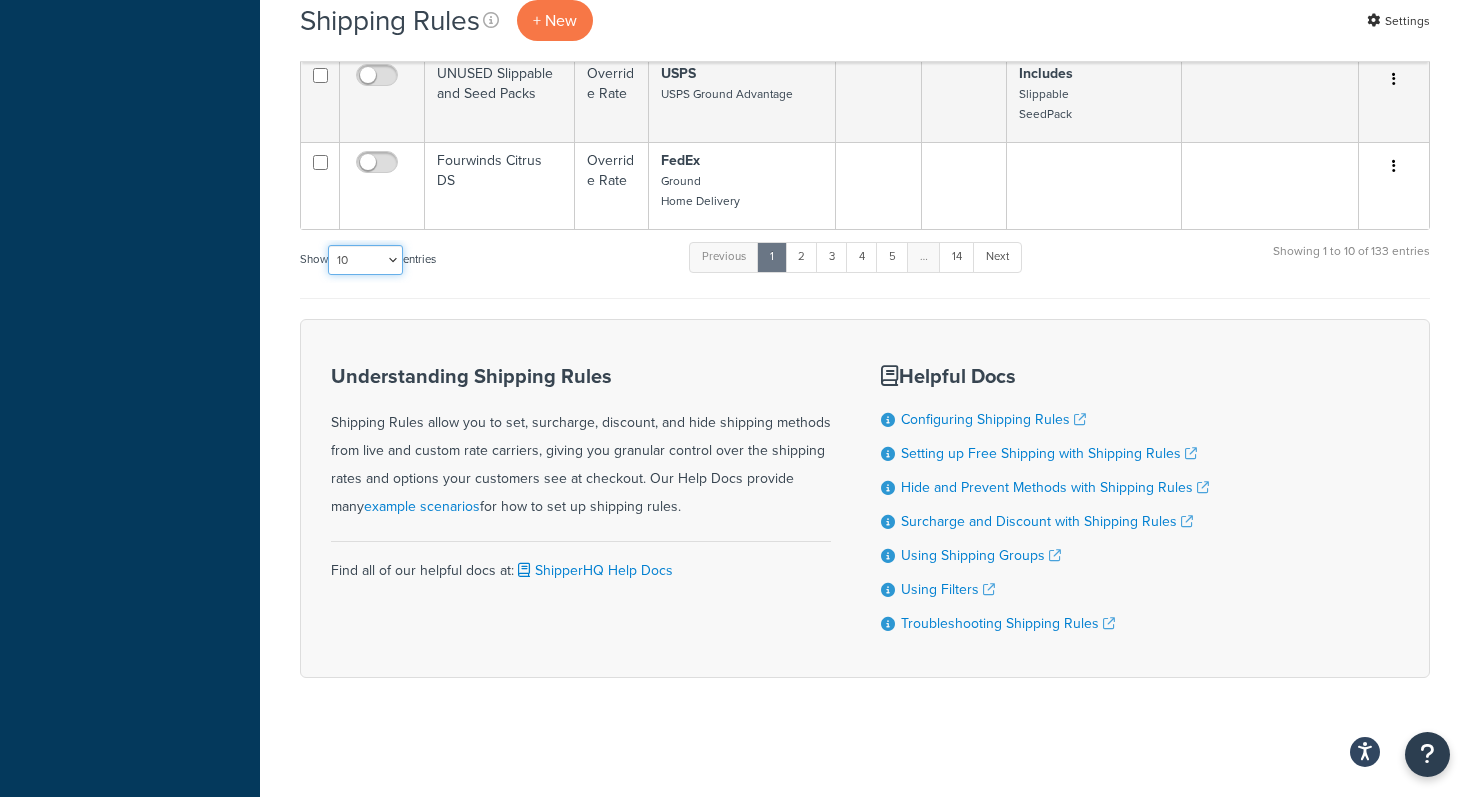select on "1000" 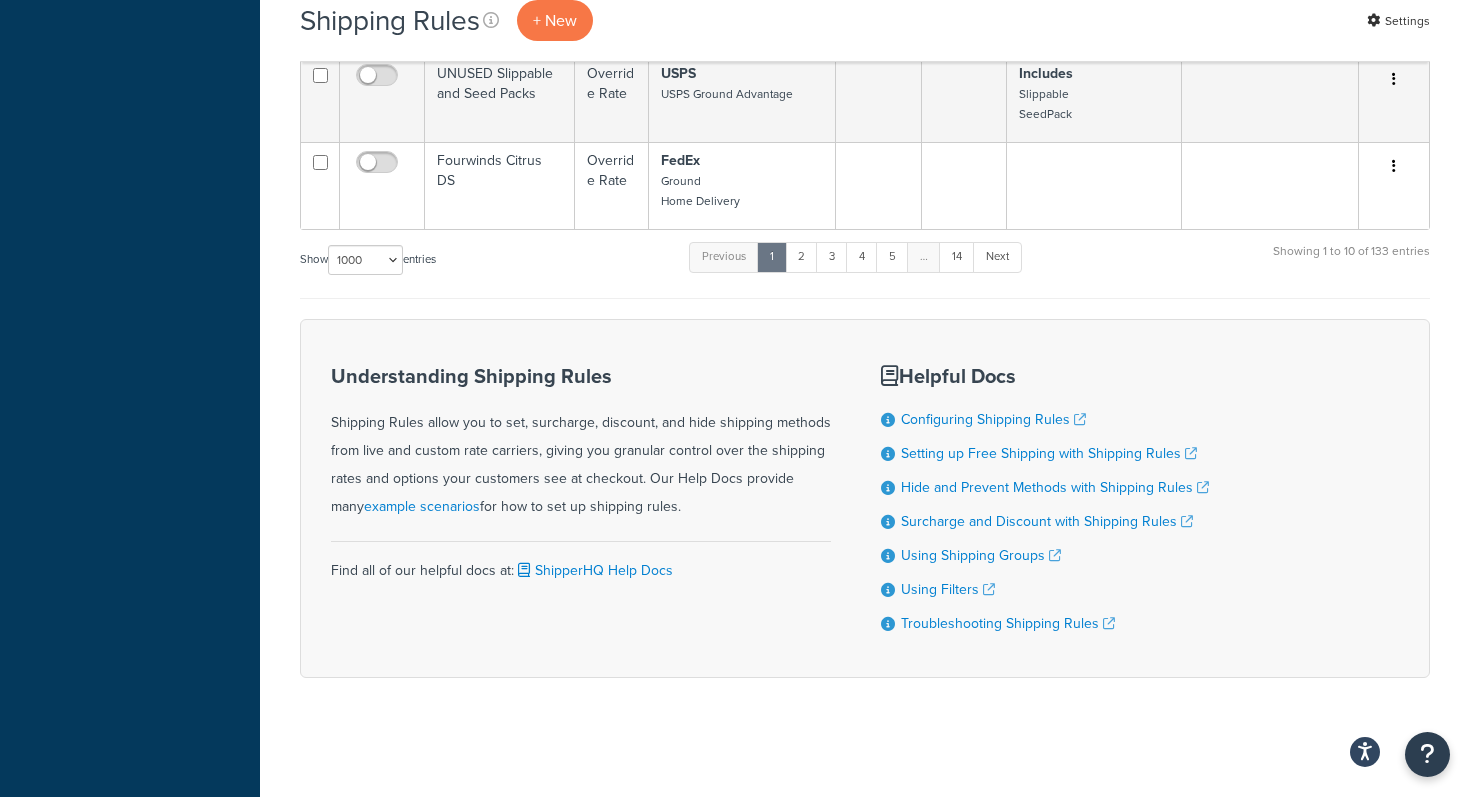 click on "Shipping Rules
+ New
Settings
Bulk Actions
Duplicate
Delete
Contact Us
Send Us A Message
Contact Information
Name  *
Email  *
Company name  *
*" at bounding box center [865, -201] 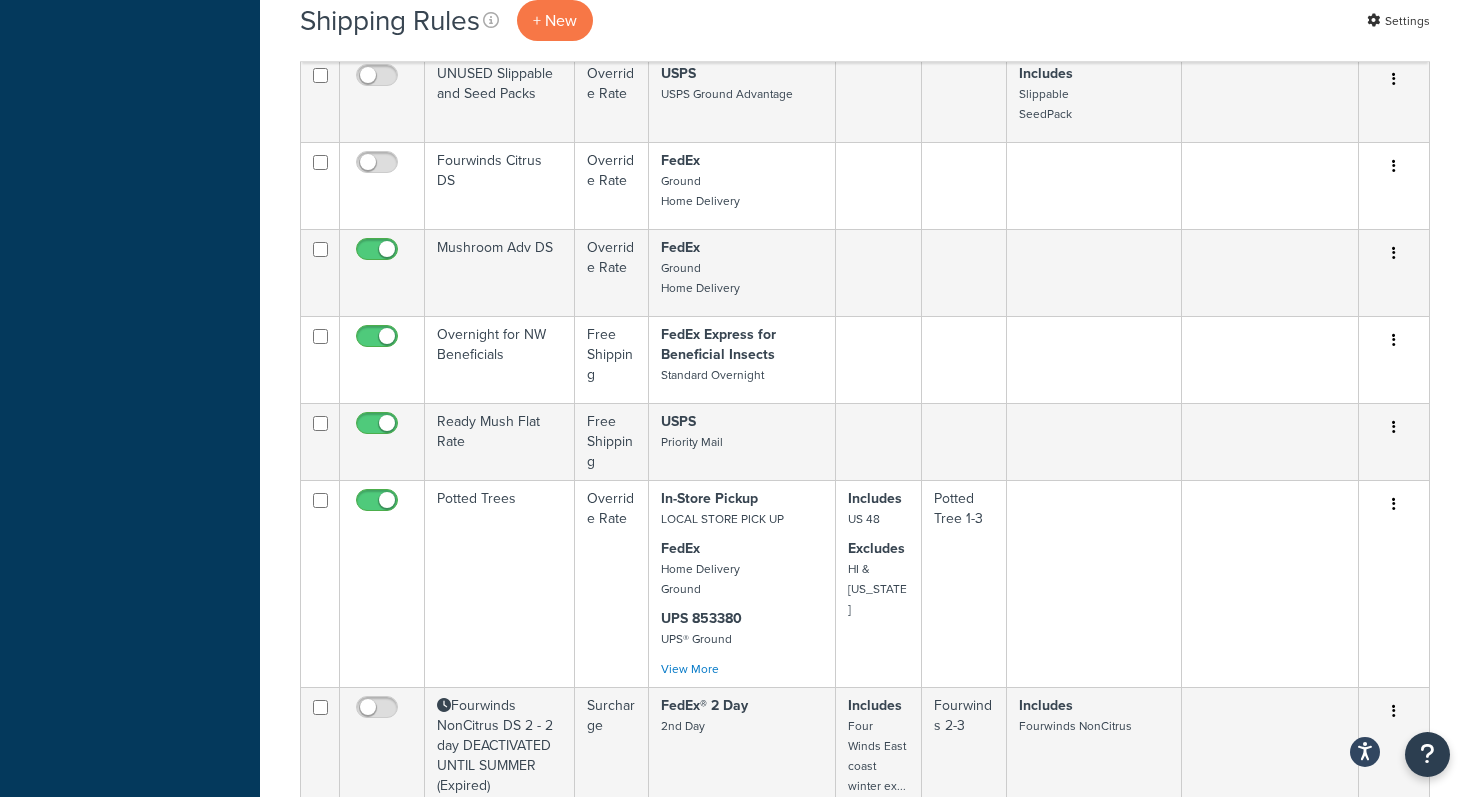 click on "Shipping Rules
+ New
Settings
Bulk Actions
Duplicate
Delete
Contact Us
Send Us A Message
Contact Information
Name  *
Email  *
Company name  *
*" at bounding box center (865, 7994) 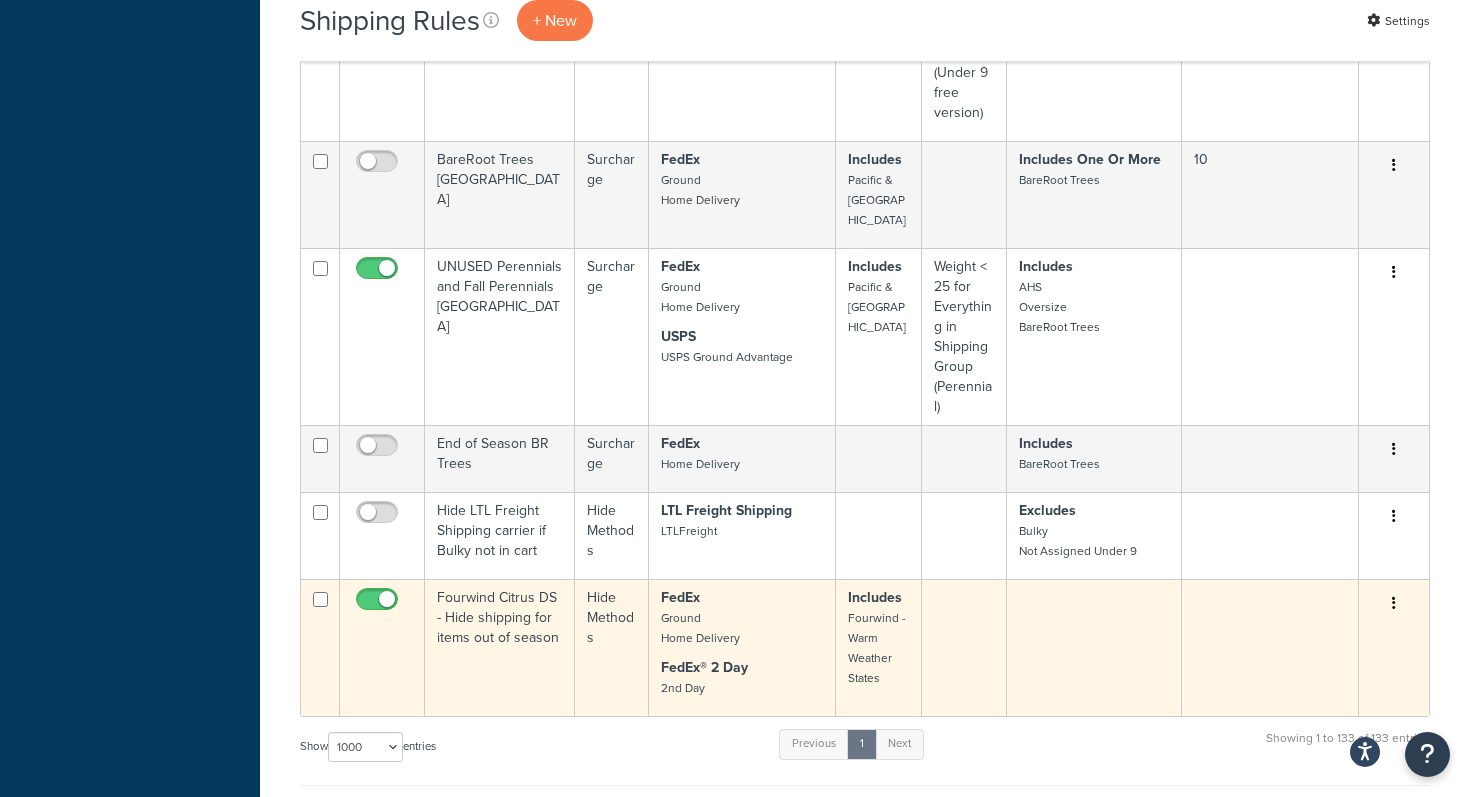 click on "FedEx Ground Home Delivery FedEx® 2 Day 2nd Day" at bounding box center (742, 647) 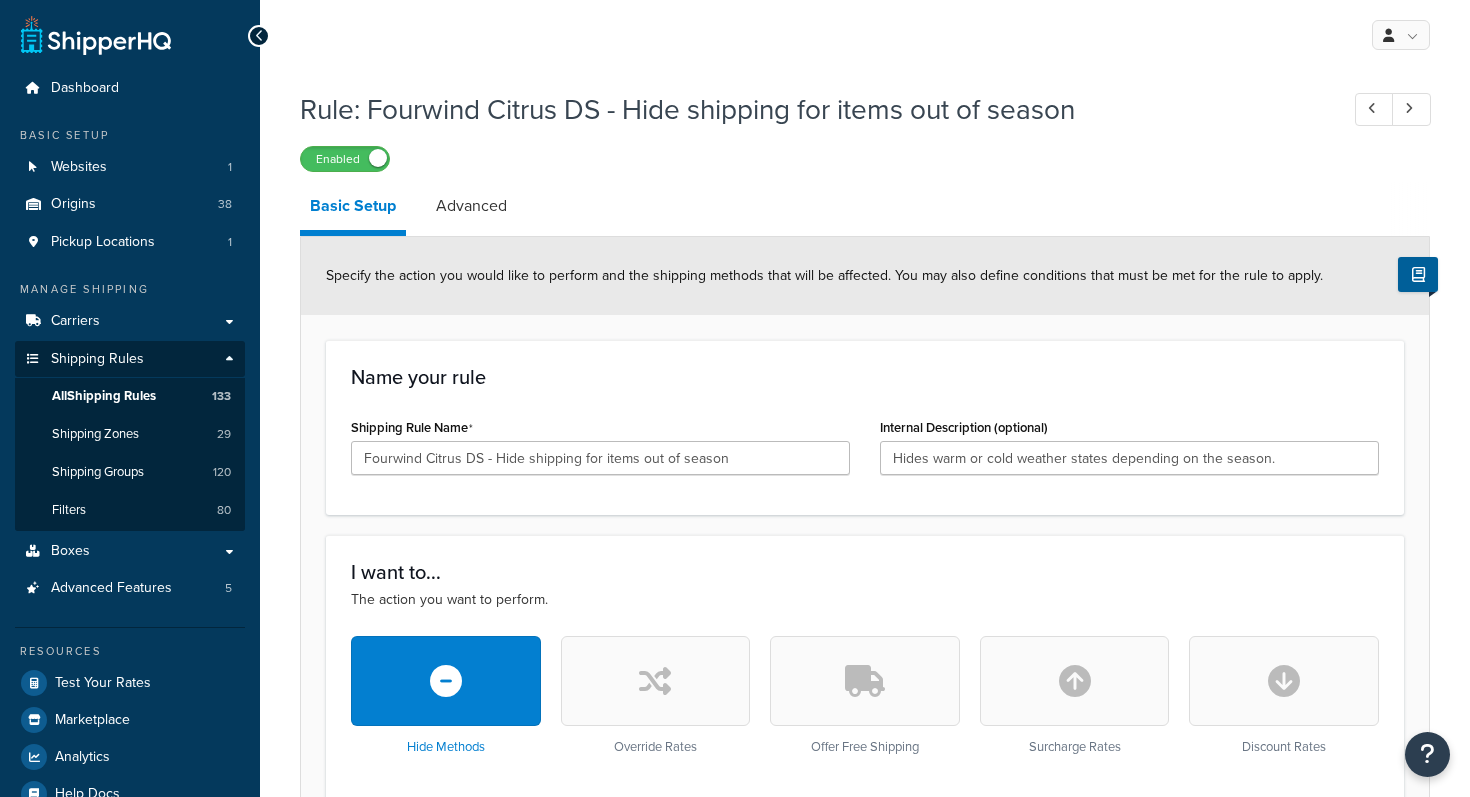 scroll, scrollTop: 0, scrollLeft: 0, axis: both 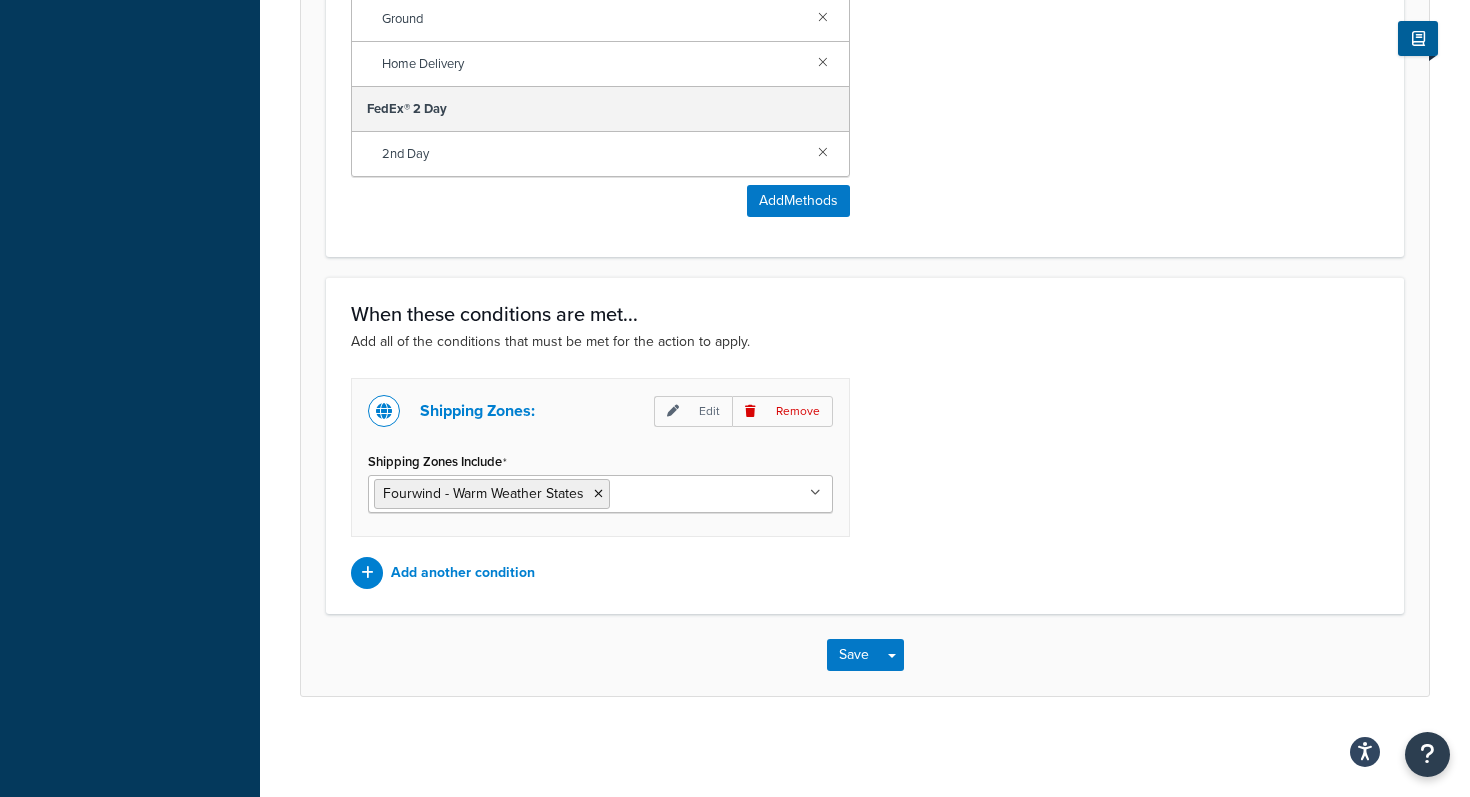 click on "When these conditions are met... Add all of the conditions that must be met for the action to apply. Shipping Zones: Edit Remove Shipping Zones Include   Fourwind - Warm Weather States   US 48 US APO US HI & Alaska StrawBerry Zones 6-8 StrawBerry Zones 2-5 US POBox (copy) RedWood Greenhouse W of Miss RedWood Greenhouse E of Miss East Shipping (25 Pounds) East Shipping (30 Pounds) East Shipping (35 Pounds) East Shipping (40 Pounds) Zone 1 Beneficial Zone 2 & 3 Beneficial Zone 4 Beneficial Zone 5 Beneficial Pacific & Mountain States Regional Northern California CA OR NV WA ID UT AZ Four Winds West coast Four Winds East coast winter expedited All except HI No Shipping to MA Fourwind - Western States Ground Shipping Fourwind - Non west coast states US POBox Add another condition" at bounding box center (865, 445) 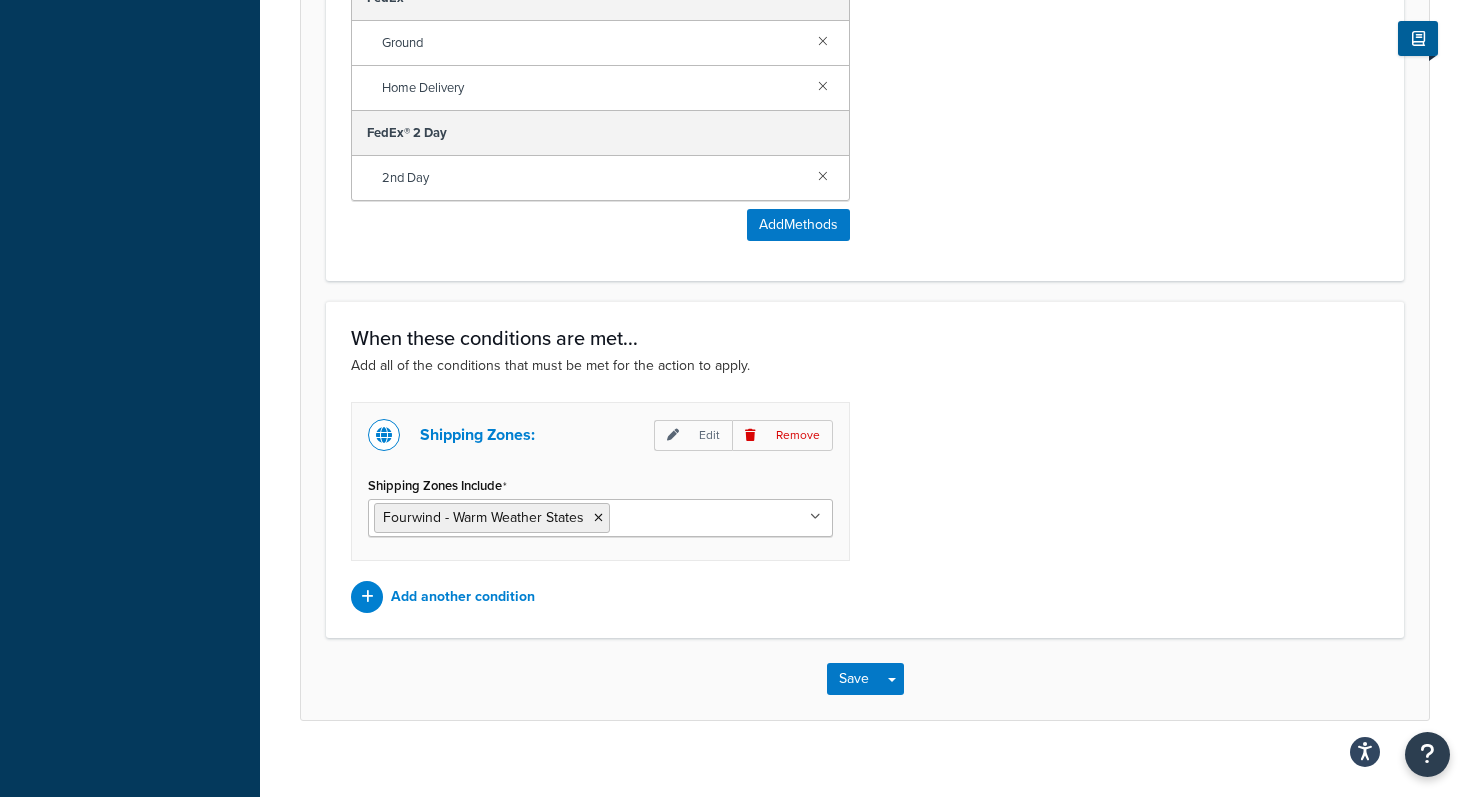 scroll, scrollTop: 1044, scrollLeft: 0, axis: vertical 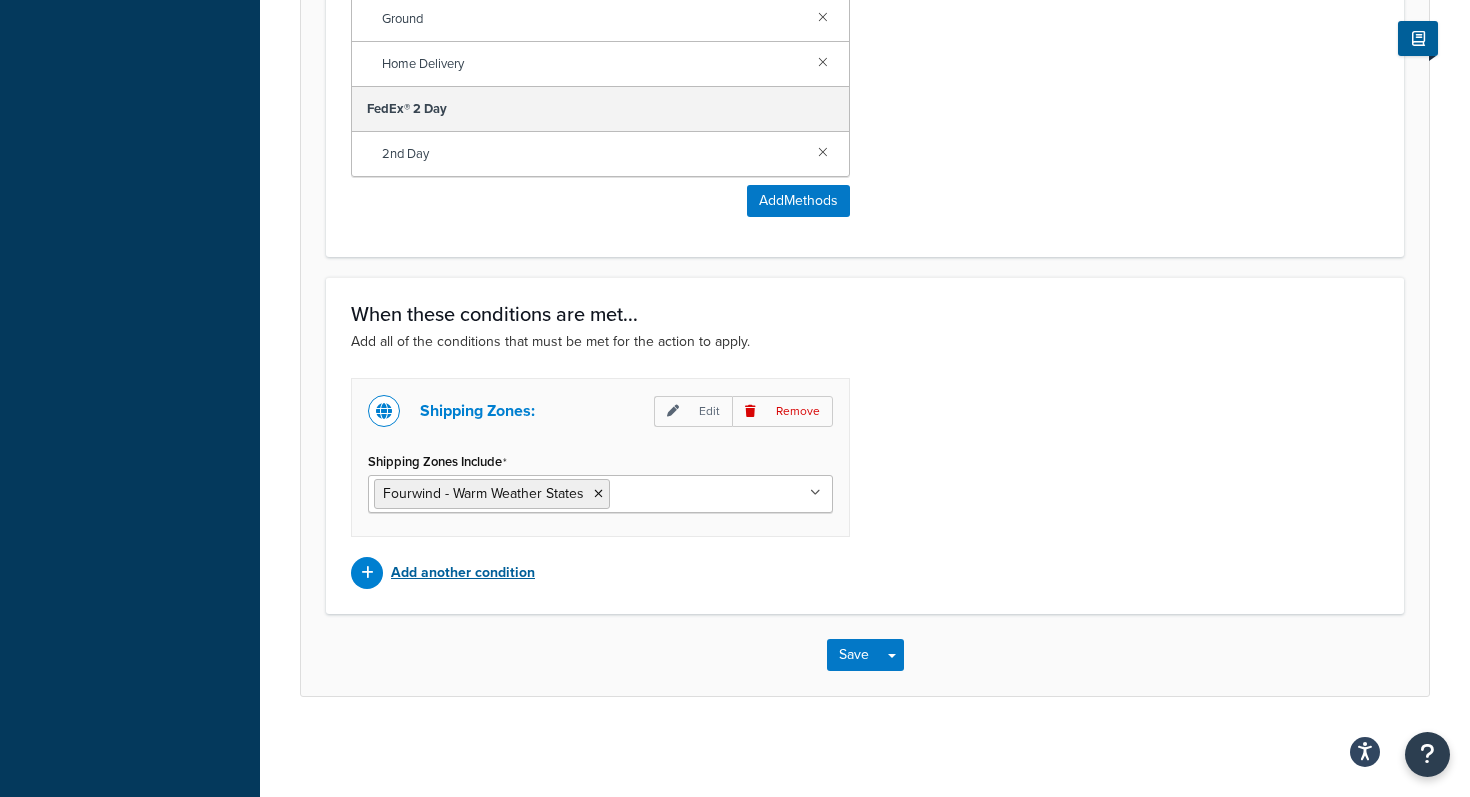 click on "Add another condition" at bounding box center (463, 573) 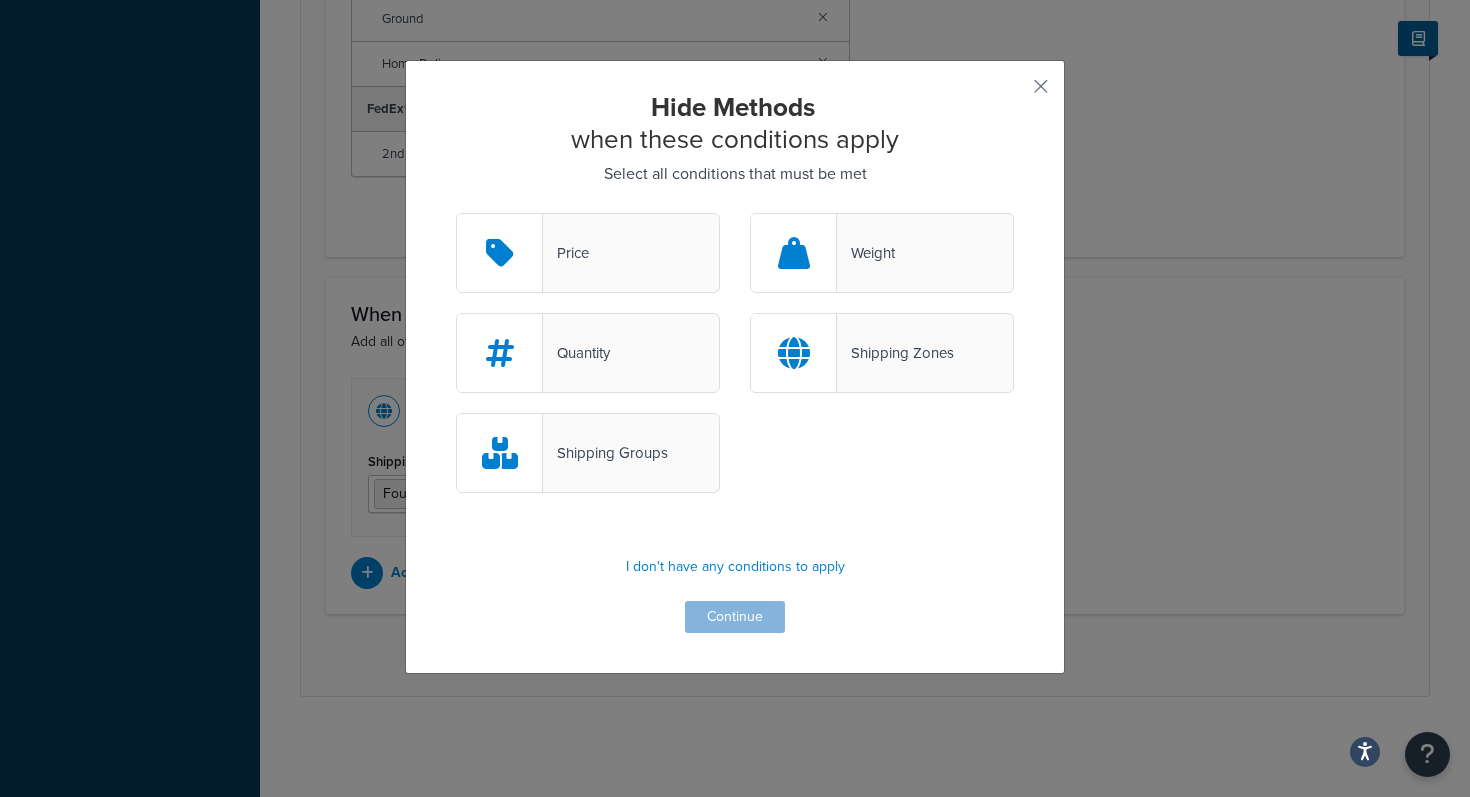 click on "Shipping Groups" at bounding box center (605, 453) 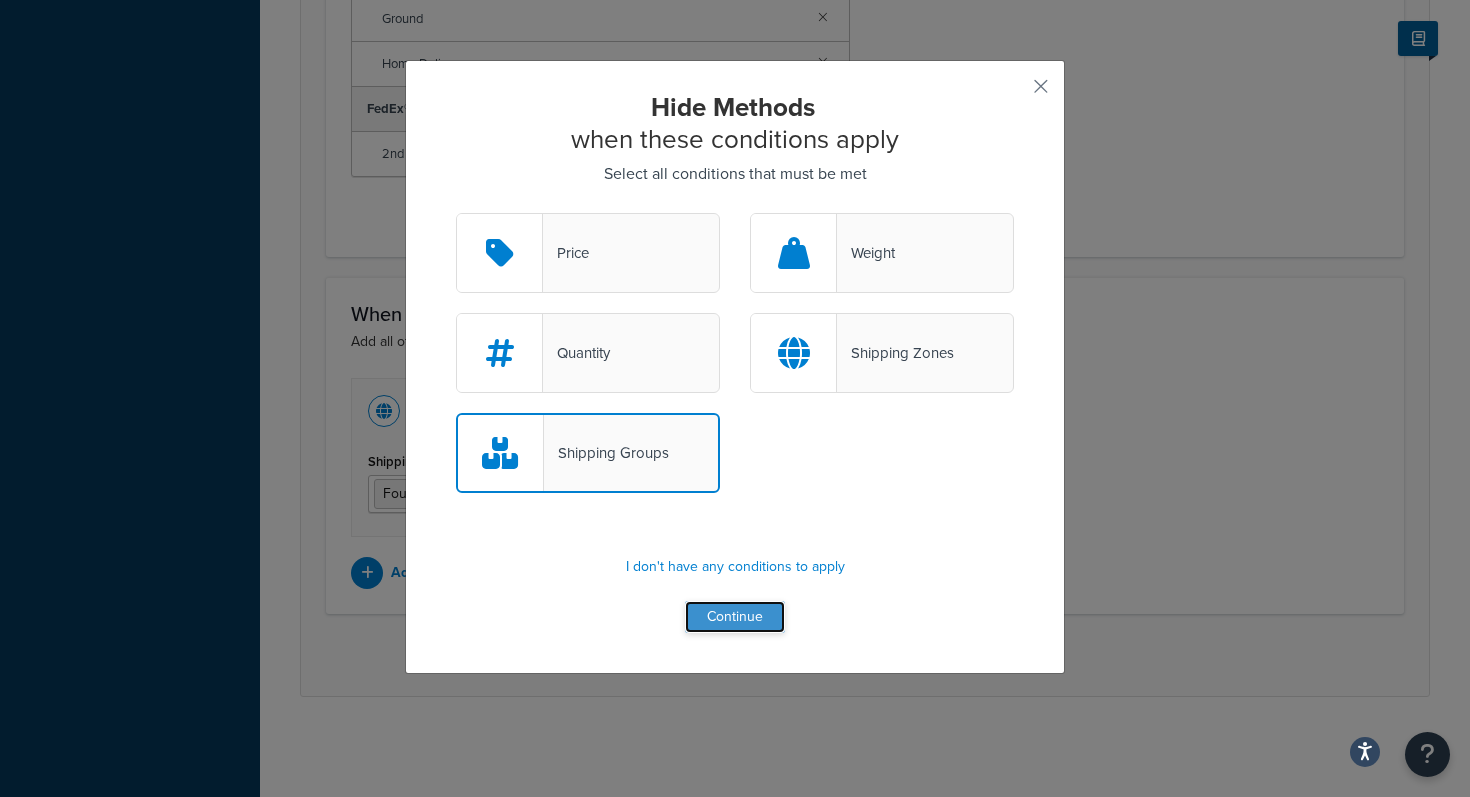click on "Continue" at bounding box center [735, 617] 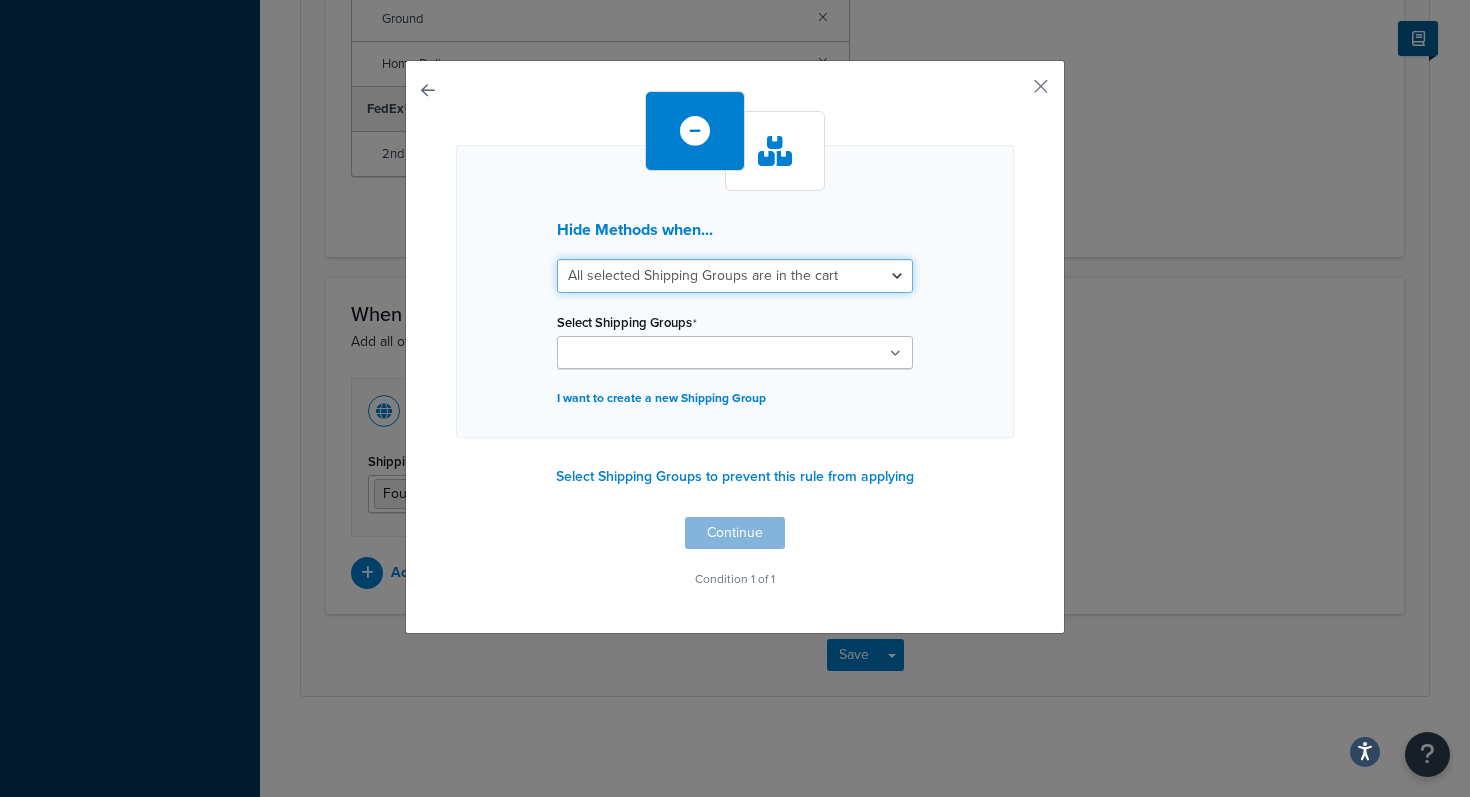 click on "All selected Shipping Groups are in the cart  Any selected Shipping Groups are in the cart" at bounding box center [735, 276] 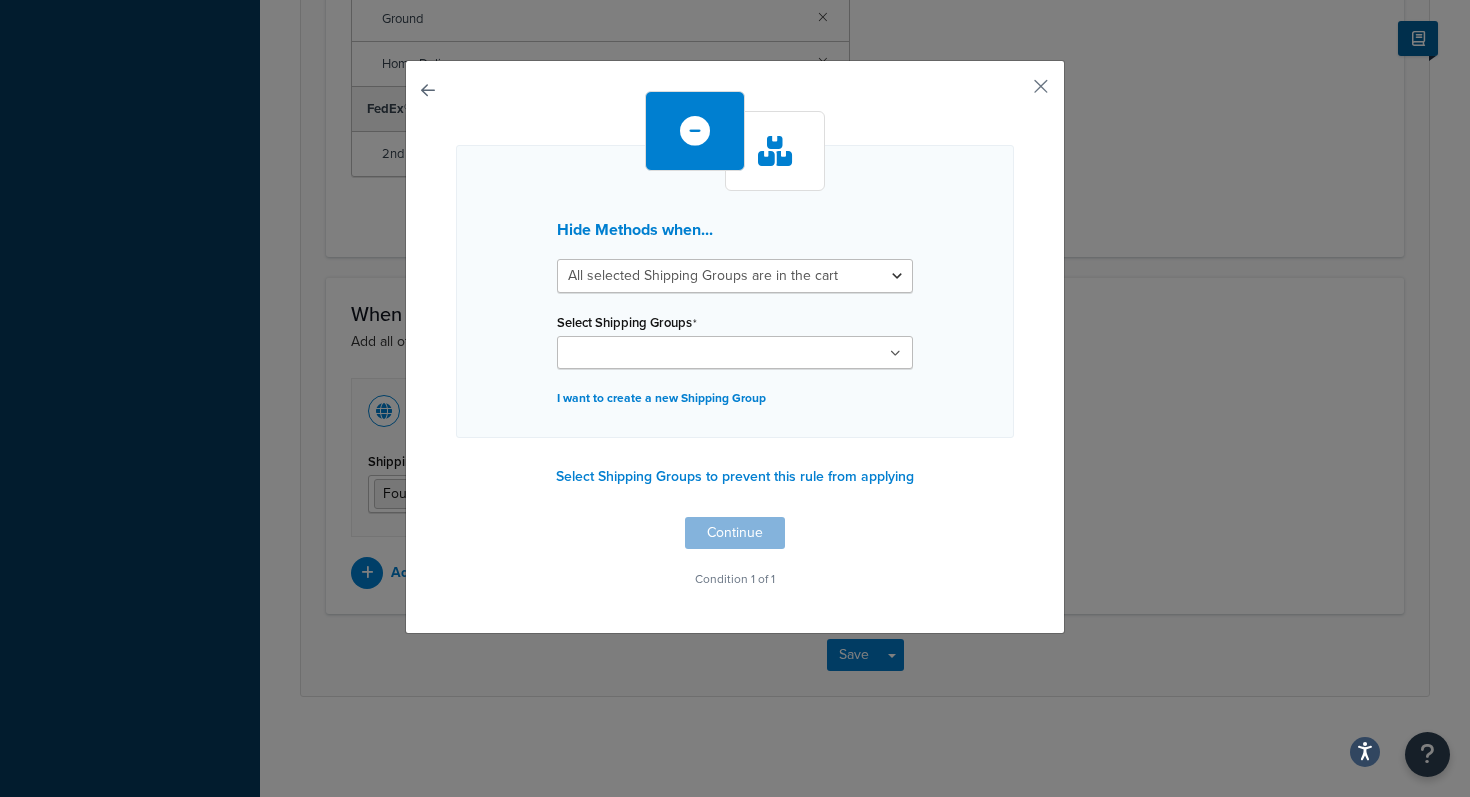 click on "Select Shipping Groups" at bounding box center (651, 354) 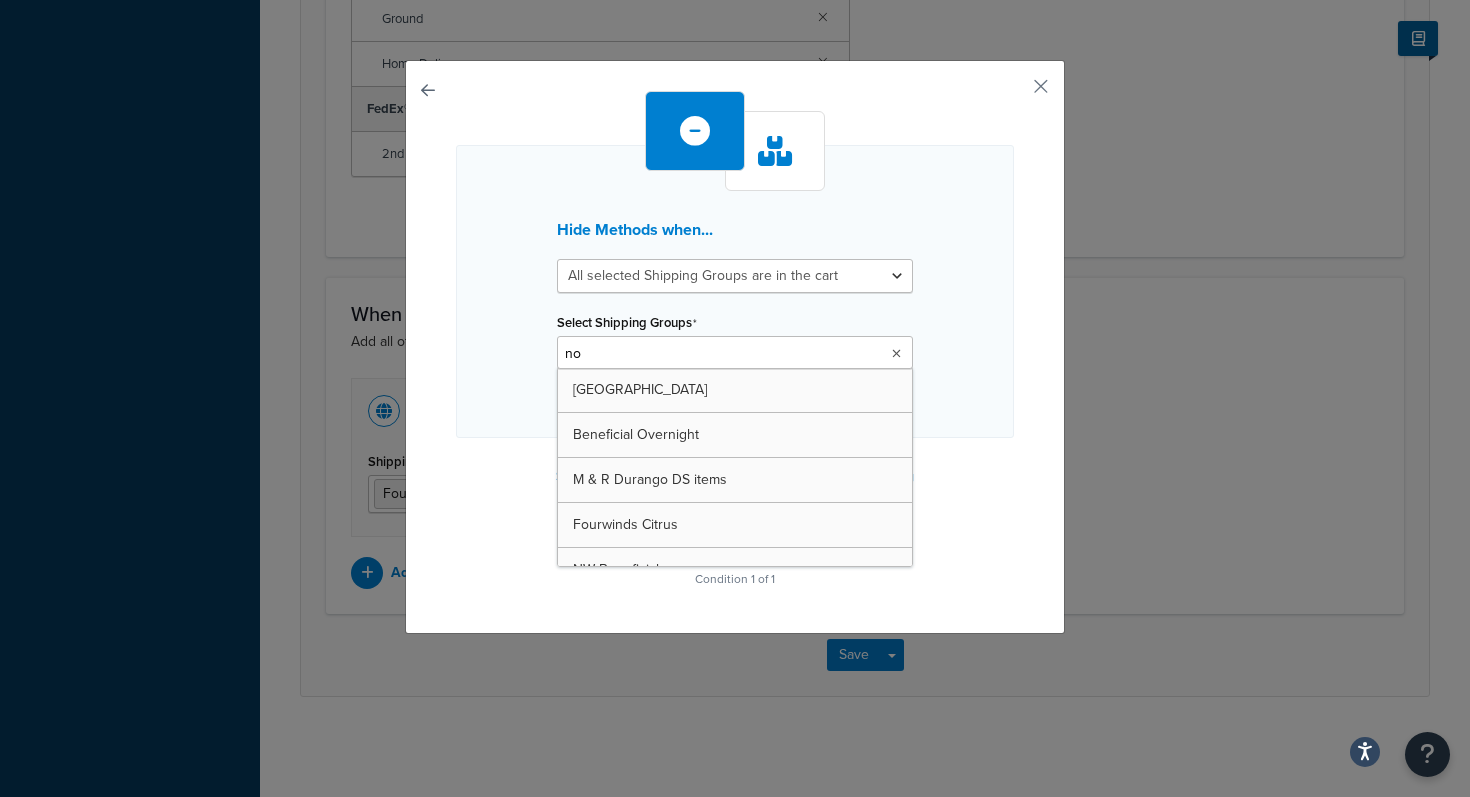 type on "non" 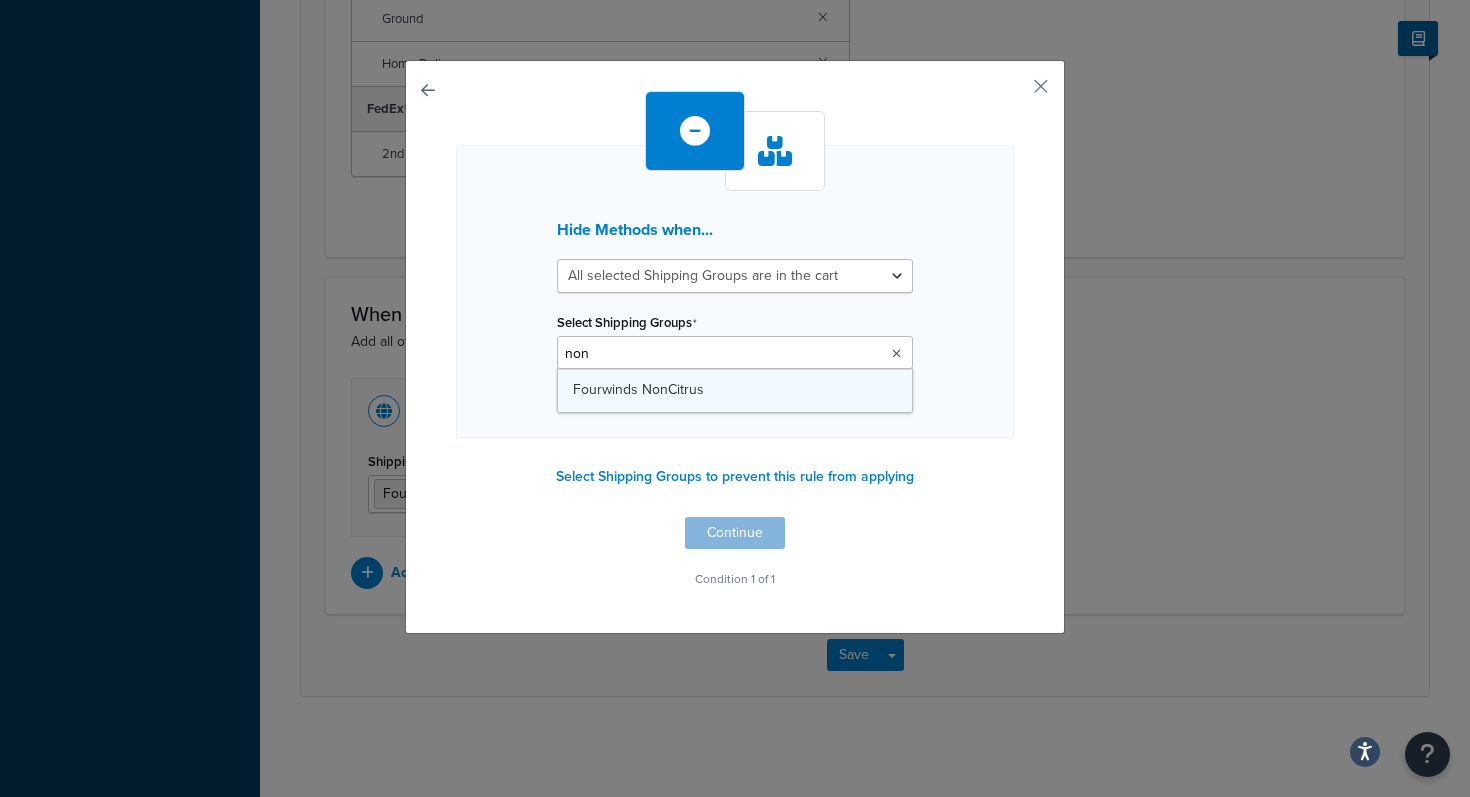 type 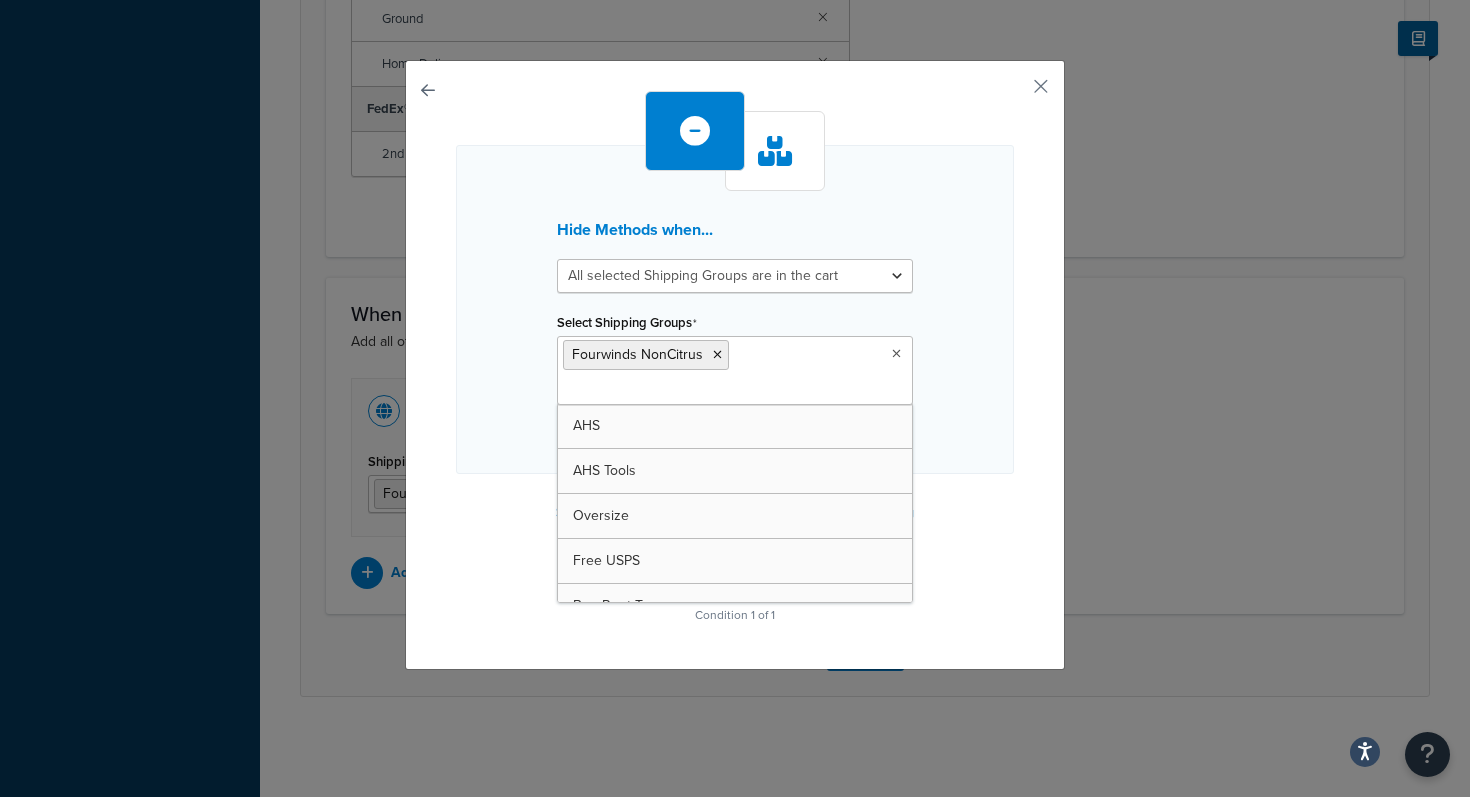 click on "Hide Methods when...   All selected Shipping Groups are in the cart  Any selected Shipping Groups are in the cart  Select Shipping Groups   Fourwinds NonCitrus   AHS AHS Tools Oversize Free USPS BareRoot Trees Slippable Potted Trees Northern Greenhouse Test Beneficial Overnight M & R Durango DS items Truck Tumbler Fourwinds Citrus Koppes D/S Box Mushroom Adv DS NW Beneficials Polytex Ready Mush Plugs Ready Mush Kits Perennial AHS Agribon AHS Bamboo AHS Bird Netting AHS Mulch Film AHS Long Handle AHS Tubing AHS Clip N Pick AHS 5 Gal AHS Cold Frame AHS Deer Fence AHS Post Hole AHS Uproot AHS Gopher Wire AHS Hortonova AHS Long Fruit AHS Mcleod AHS Pulaski AHS Rice Hulls AHS Squat Pot AHS Wire AHS Sunbelt AHS Pruner AHS Tufflite GCA100 TSM Products Shield N Seal HB100 Worm Farm Not Assigned Strawberry Arbico Free FedEx Speedling Garlic Nematode Free Kits Local Pickup Store Only RW Greenhouse Bench 554 Ibex Potatoes w/kit RW Greenhouse Bench 553 SEG500 FREE Pallets Garlic w/kit AHS PF1060 Bulky Drums Tote LTL" at bounding box center (735, 360) 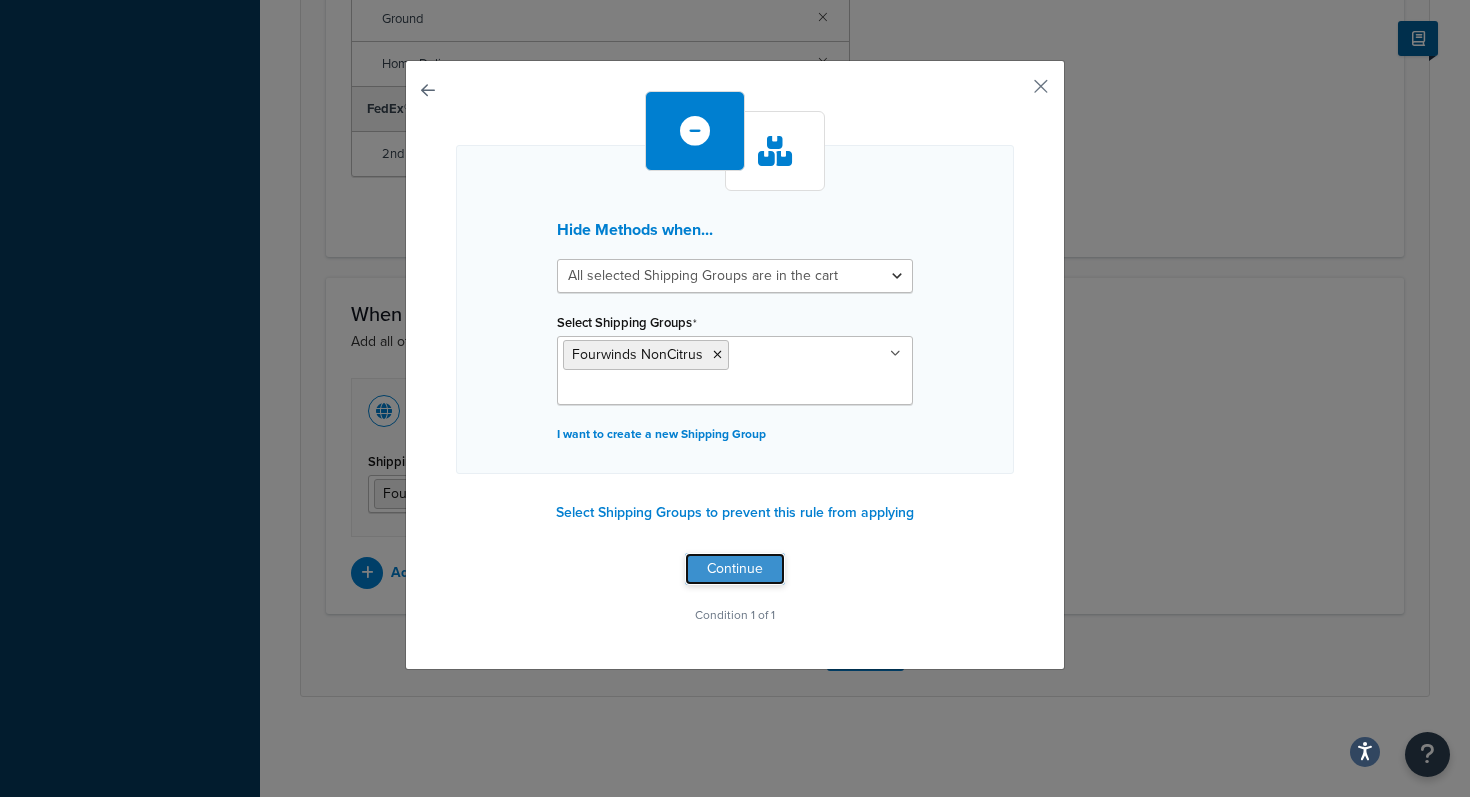 click on "Continue" at bounding box center (735, 569) 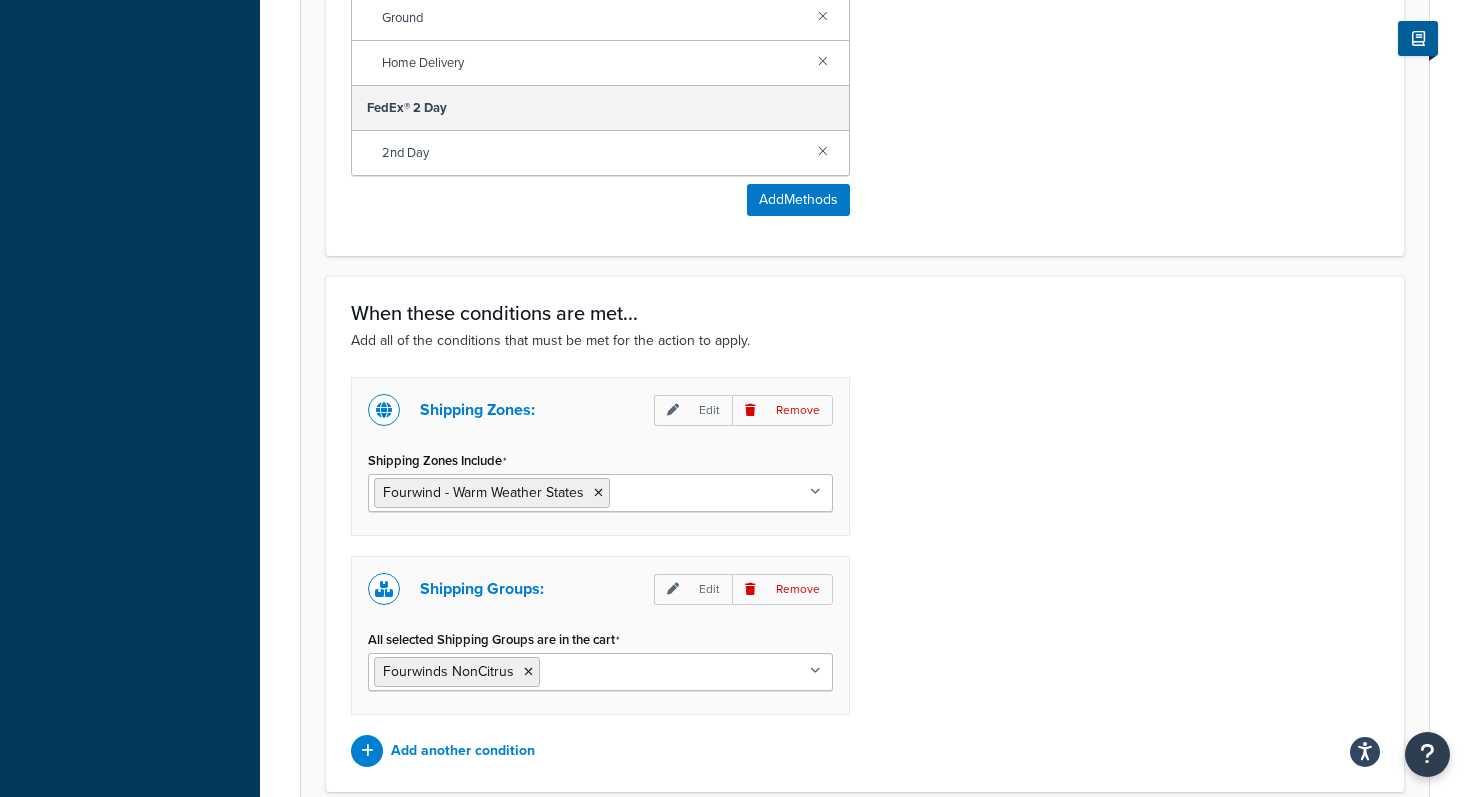 click on "Shipping Zones: Edit Remove Shipping Zones Include   Fourwind - Warm Weather States   US 48 US APO US HI & Alaska StrawBerry Zones 6-8 StrawBerry Zones 2-5 US POBox (copy) RedWood Greenhouse W of Miss RedWood Greenhouse E of Miss East Shipping (25 Pounds) East Shipping (30 Pounds) East Shipping (35 Pounds) East Shipping (40 Pounds) Zone 1 Beneficial Zone 2 & 3 Beneficial Zone 4 Beneficial Zone 5 Beneficial Pacific & Mountain States Regional Northern California CA OR NV WA ID UT AZ Four Winds West coast Four Winds East coast winter expedited All except HI No Shipping to MA Fourwind - Western States Ground Shipping Fourwind - Non west coast states US POBox Shipping Groups: Edit Remove All selected Shipping Groups are in the cart   Fourwinds NonCitrus   AHS AHS Tools Oversize Free USPS BareRoot Trees Slippable Potted Trees Northern Greenhouse Test Beneficial Overnight M & R Durango DS items Truck Tumbler Fourwinds Citrus Koppes D/S Box Mushroom Adv DS NW Beneficials Polytex Ready Mush Plugs Ready Mush Kits HB100" at bounding box center [865, 572] 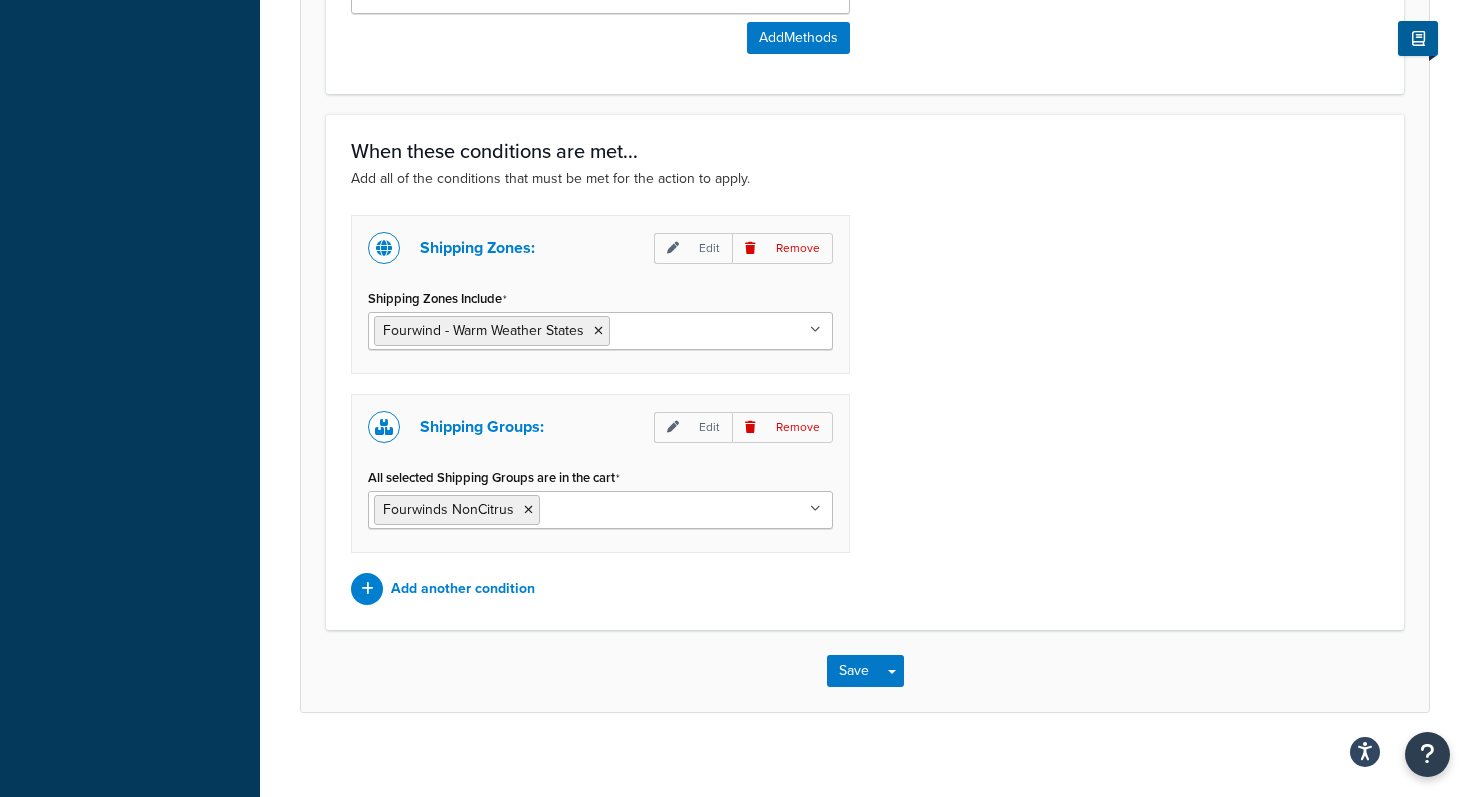 scroll, scrollTop: 1223, scrollLeft: 0, axis: vertical 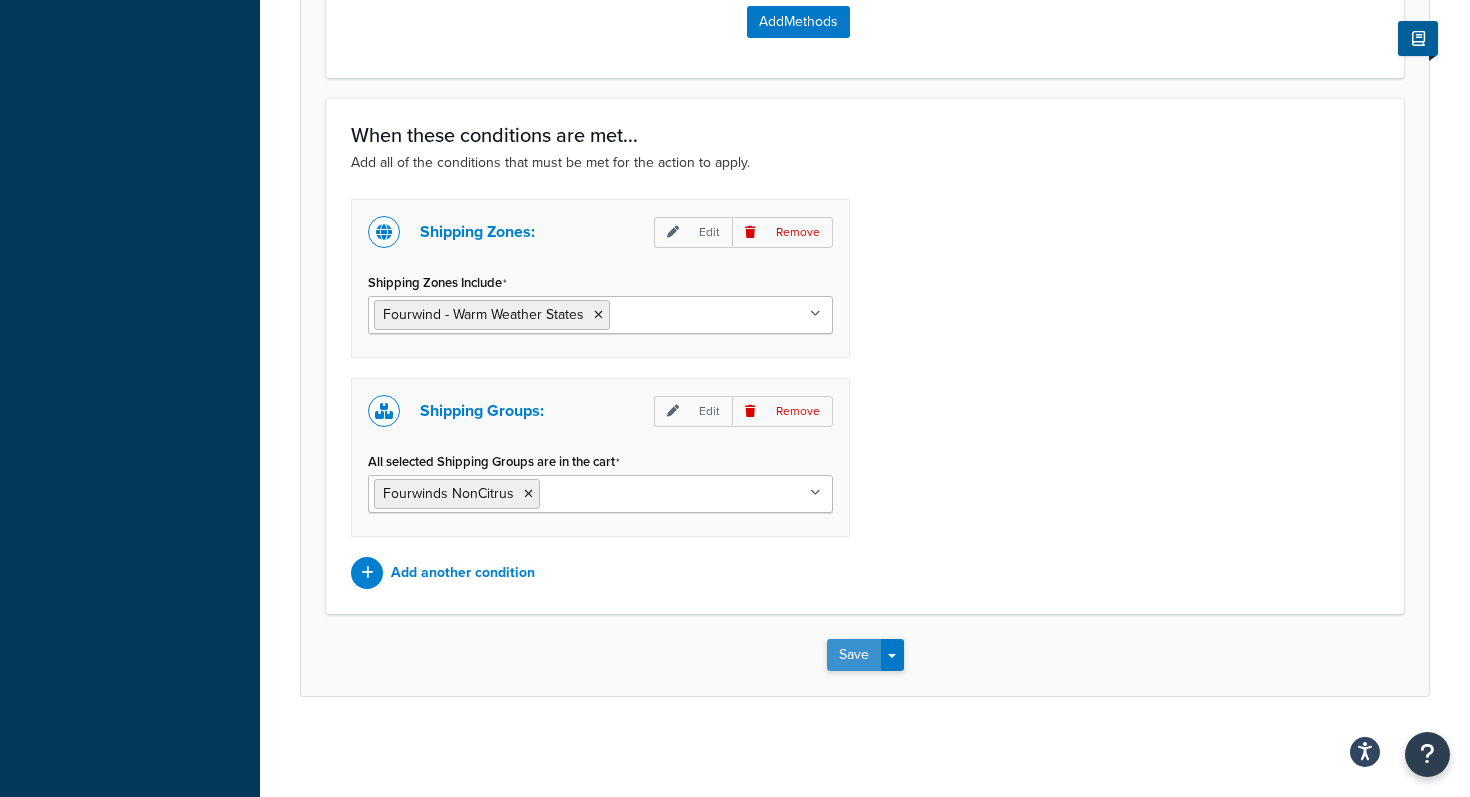 click on "Save" at bounding box center (854, 655) 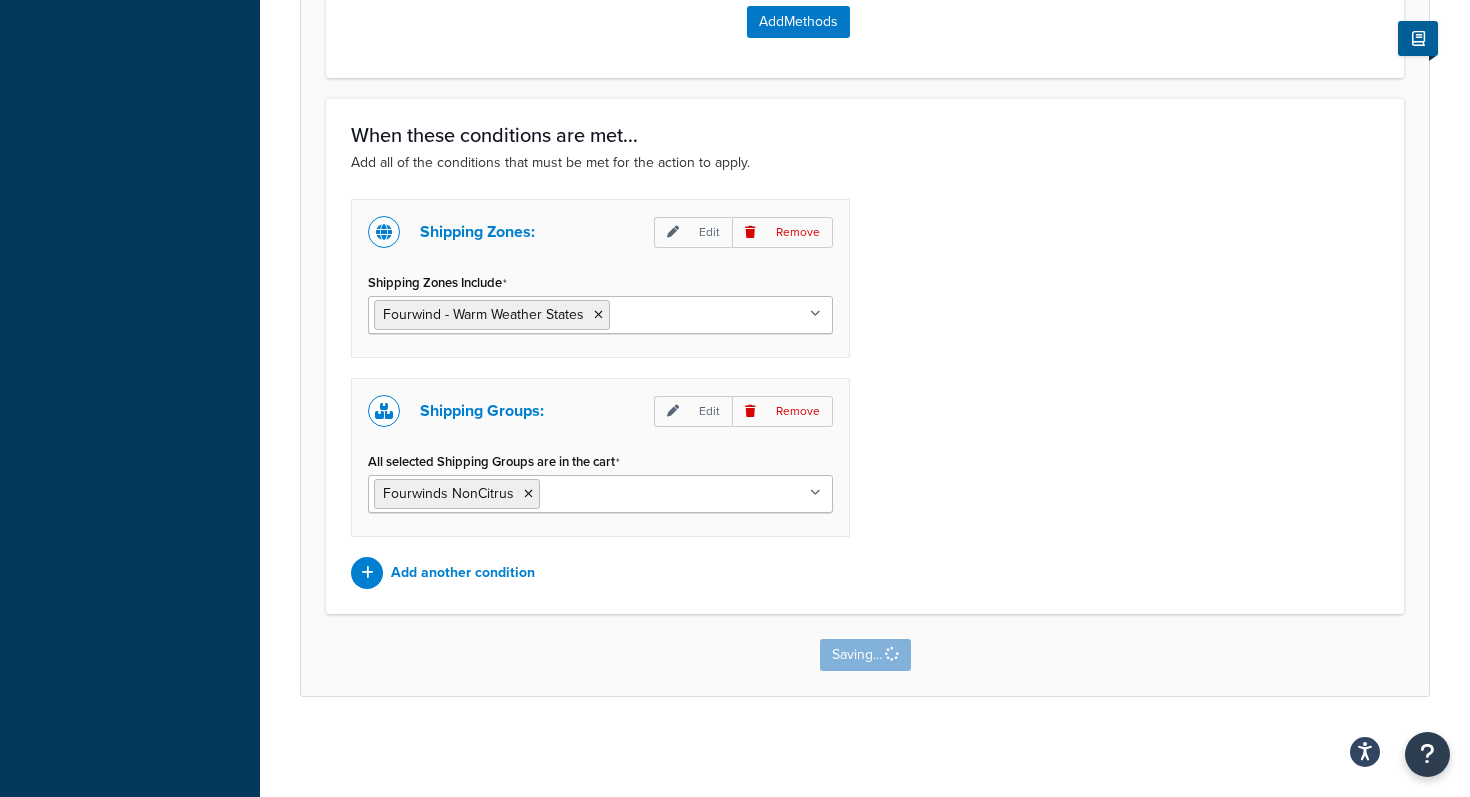 scroll, scrollTop: 0, scrollLeft: 0, axis: both 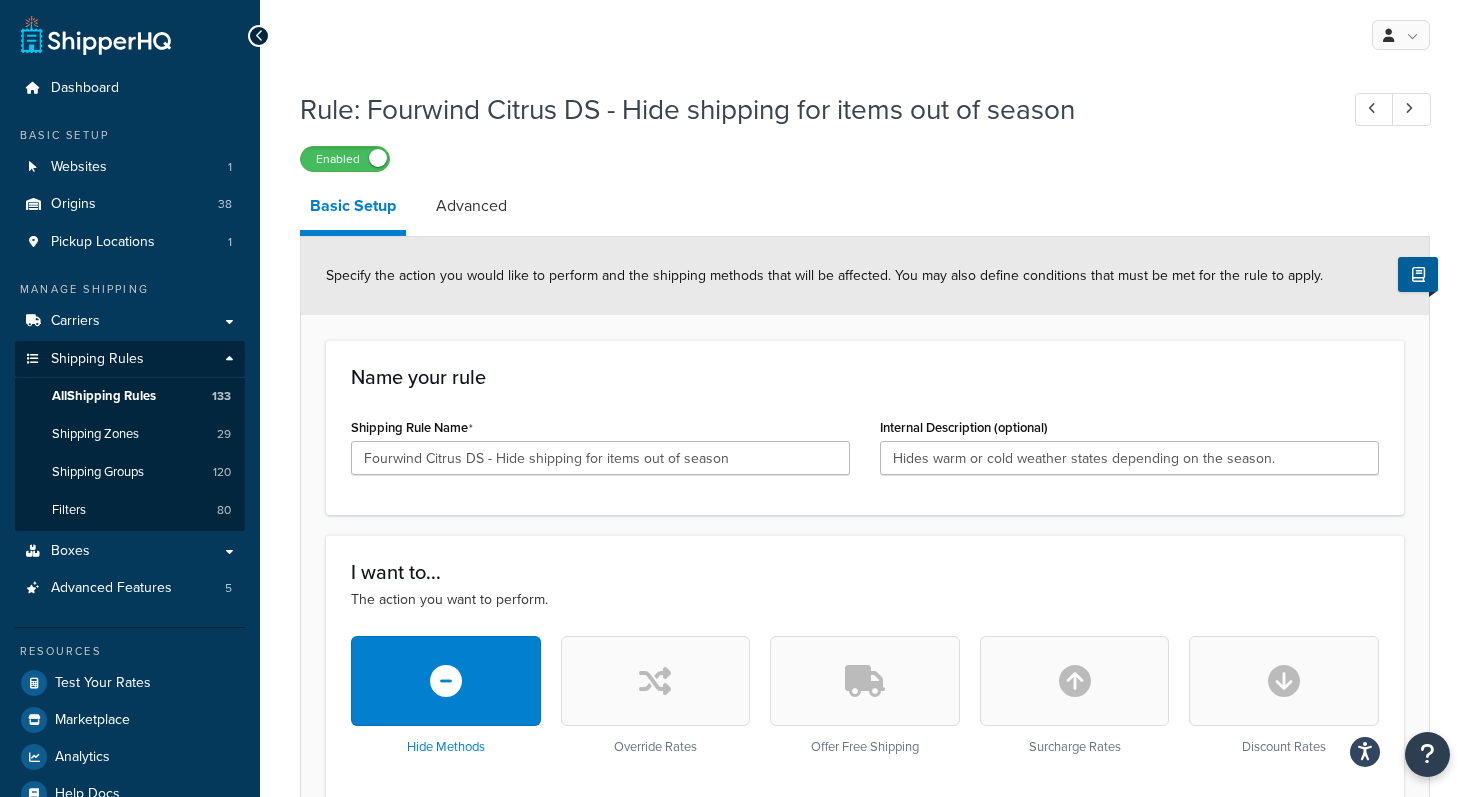 click on "Specify the action you would like to perform and the shipping methods that will be affected. You may also define conditions that must be met for the rule to apply. Name your rule Shipping Rule Name   Fourwind Citrus DS - Hide shipping for items out of season Internal Description (optional)   Hides warm or cold weather states depending on the season. I want to... The action you want to perform. Hide Methods Override Rates Offer Free Shipping Surcharge Rates Discount Rates For these shipping methods... The shipping methods this rule will apply to. Shipping Methods to be affected Selected  Methods clear all FedEx Ground Home Delivery FedEx® 2 Day 2nd Day Add  Methods When these conditions are met... Add all of the conditions that must be met for the action to apply. Shipping Zones: Edit Remove Shipping Zones Include   Fourwind - Warm Weather States   US 48 US APO US HI & Alaska StrawBerry Zones 6-8 StrawBerry Zones 2-5 US POBox (copy) RedWood Greenhouse W of Miss RedWood Greenhouse E of Miss Zone 1 Beneficial" at bounding box center (865, 1077) 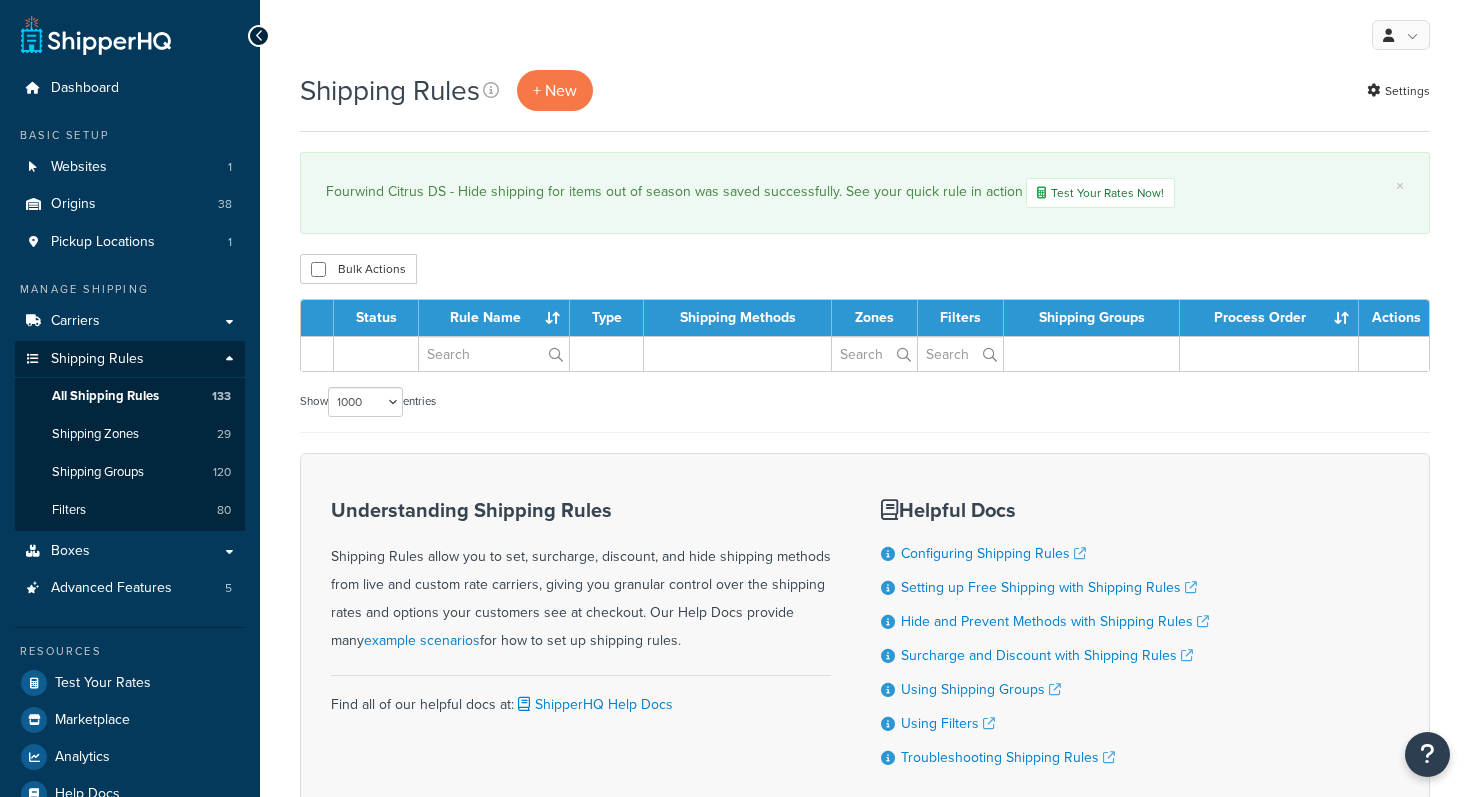 select on "1000" 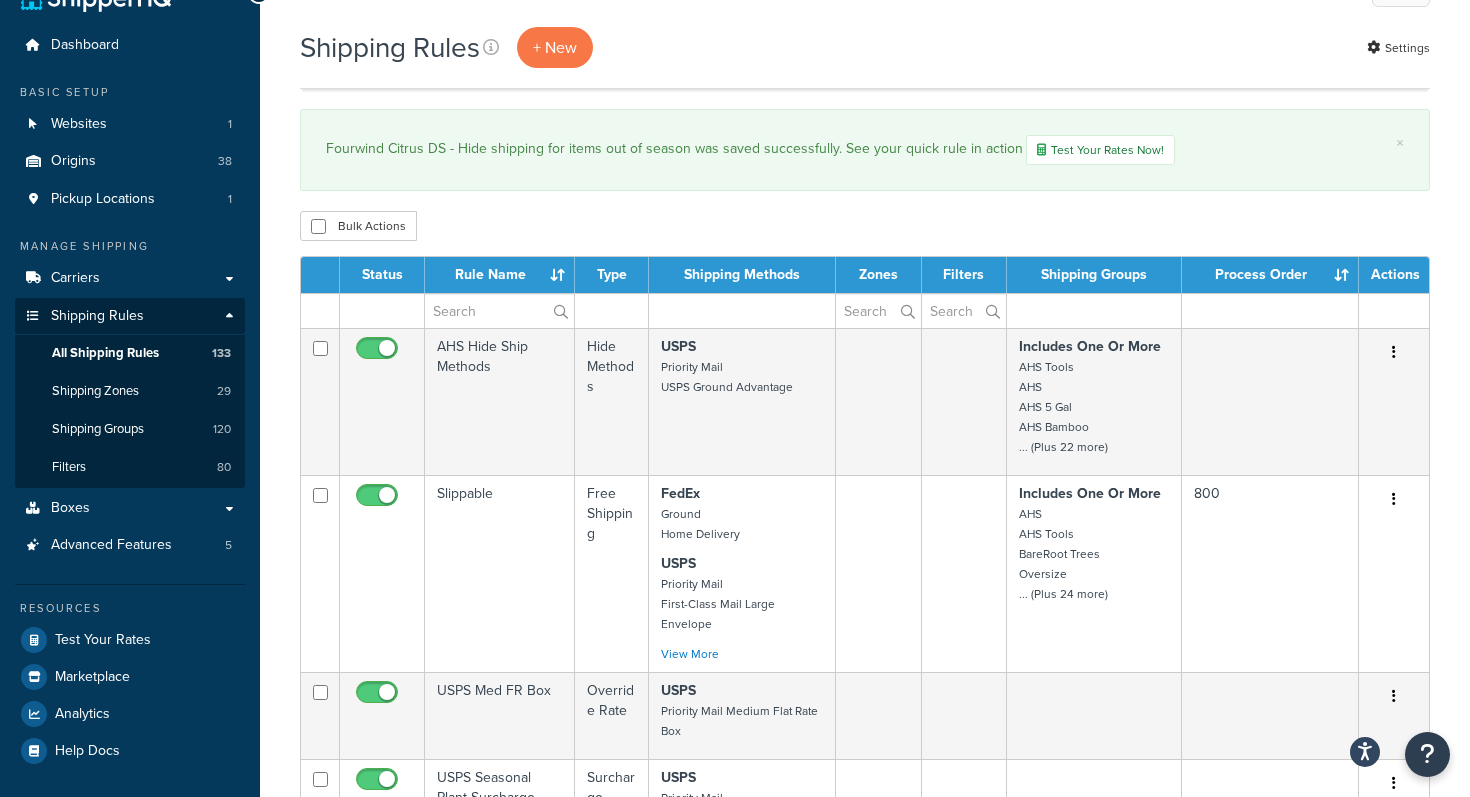 scroll, scrollTop: 200, scrollLeft: 0, axis: vertical 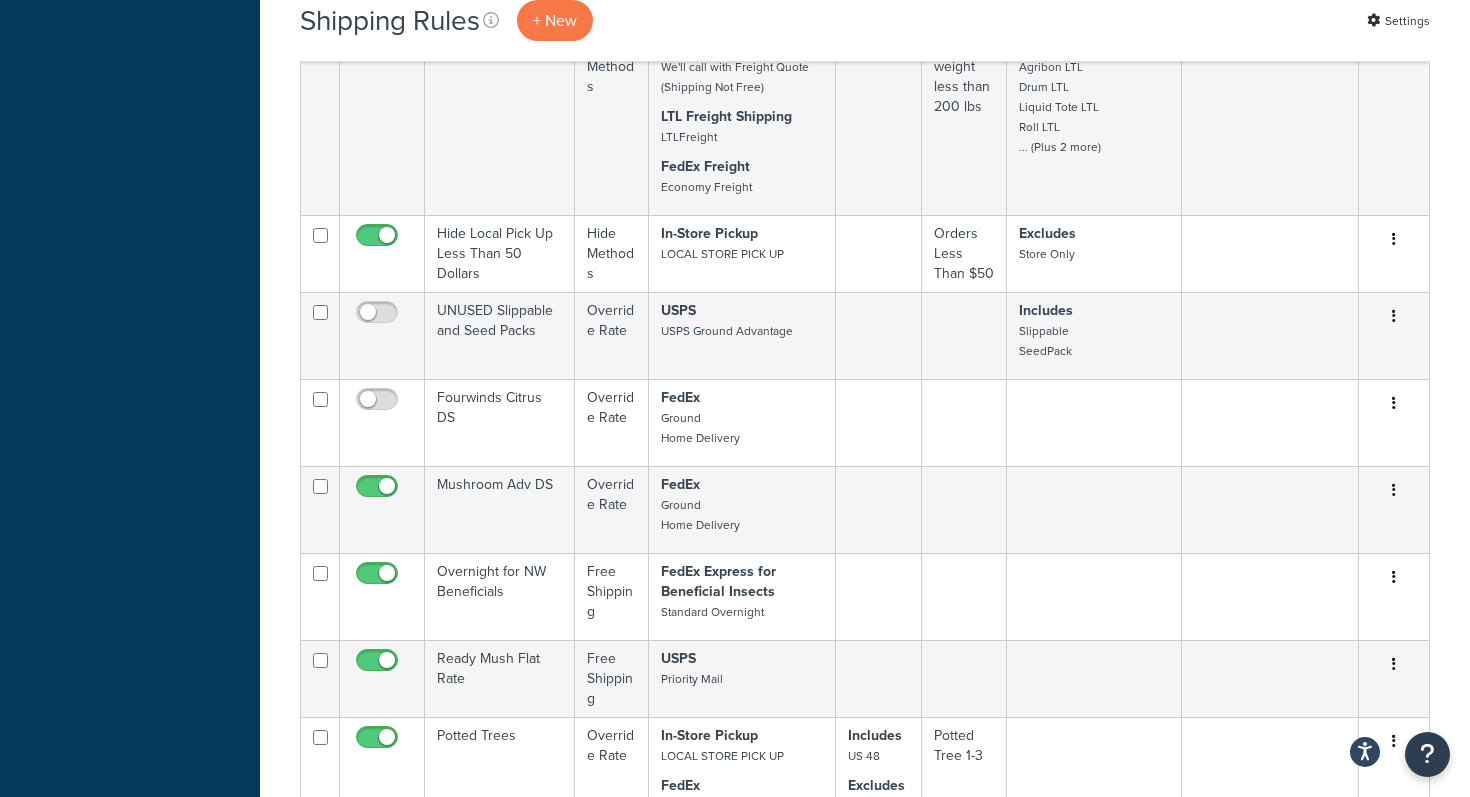 click on "Shipping Rules
+ New
Settings
×
Fourwind Citrus DS - Hide shipping for items out of season was saved successfully. See your quick rule in action   Test Your Rates Now!
Bulk Actions
Duplicate
[GEOGRAPHIC_DATA]
Contact Us" at bounding box center (865, 8180) 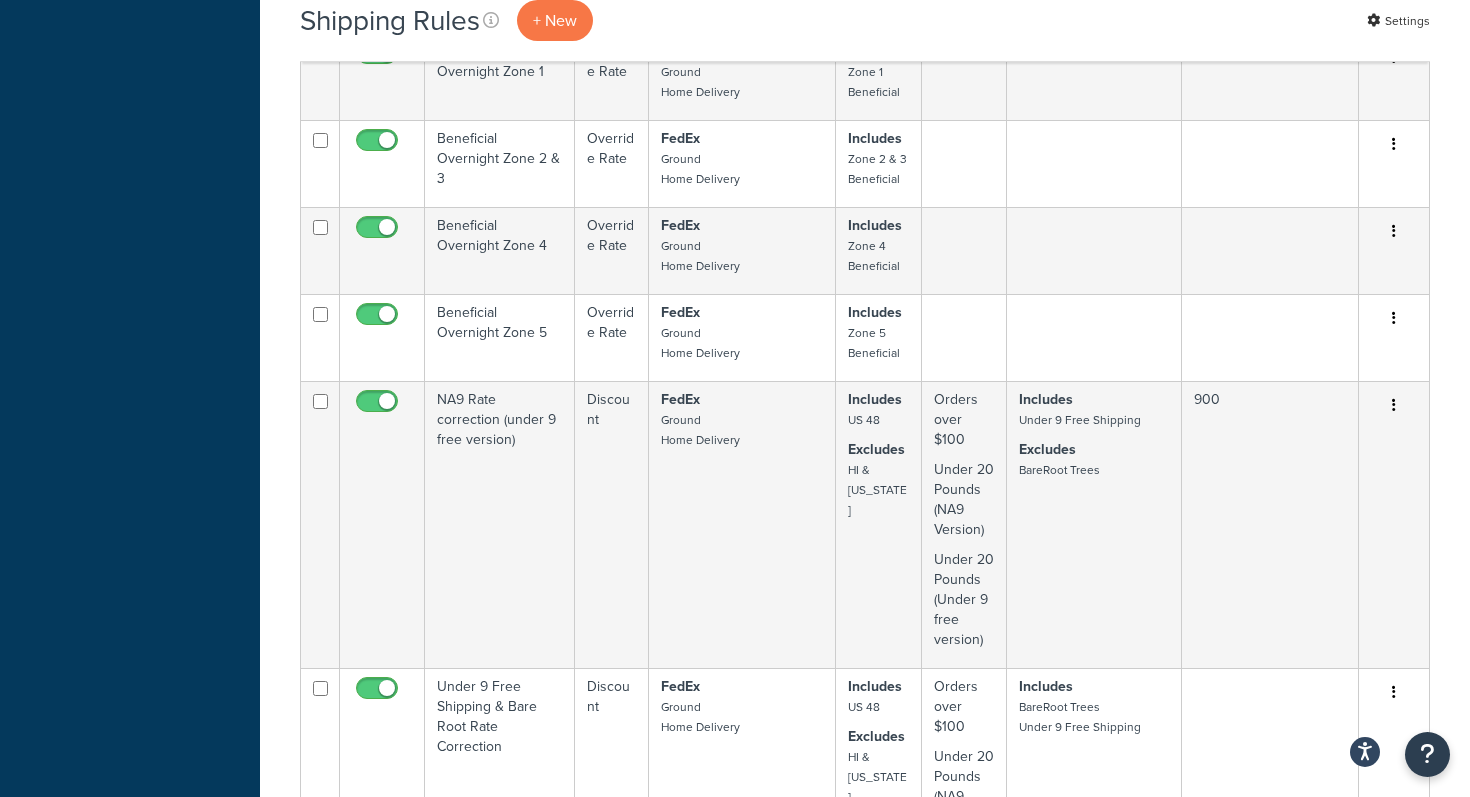 scroll, scrollTop: 17493, scrollLeft: 0, axis: vertical 